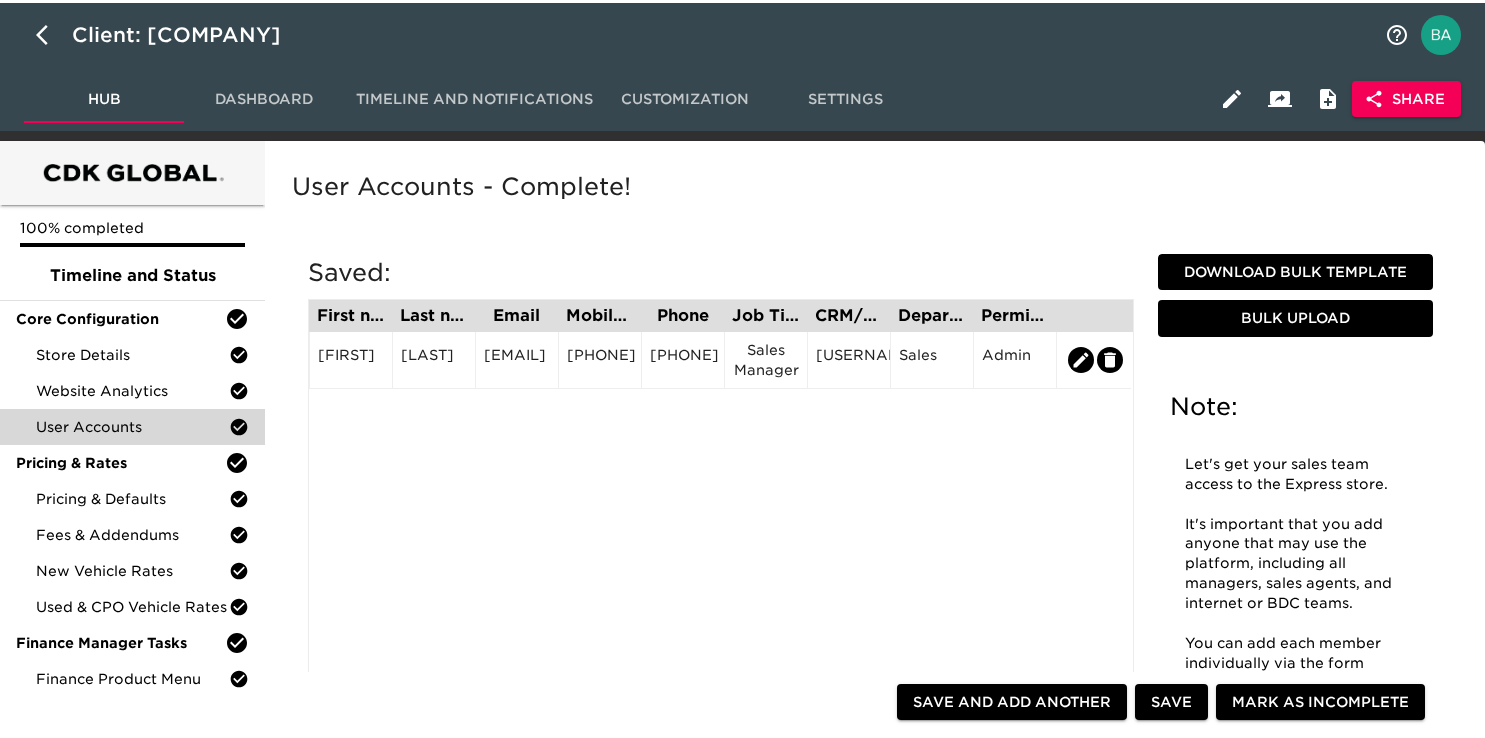 scroll, scrollTop: 0, scrollLeft: 0, axis: both 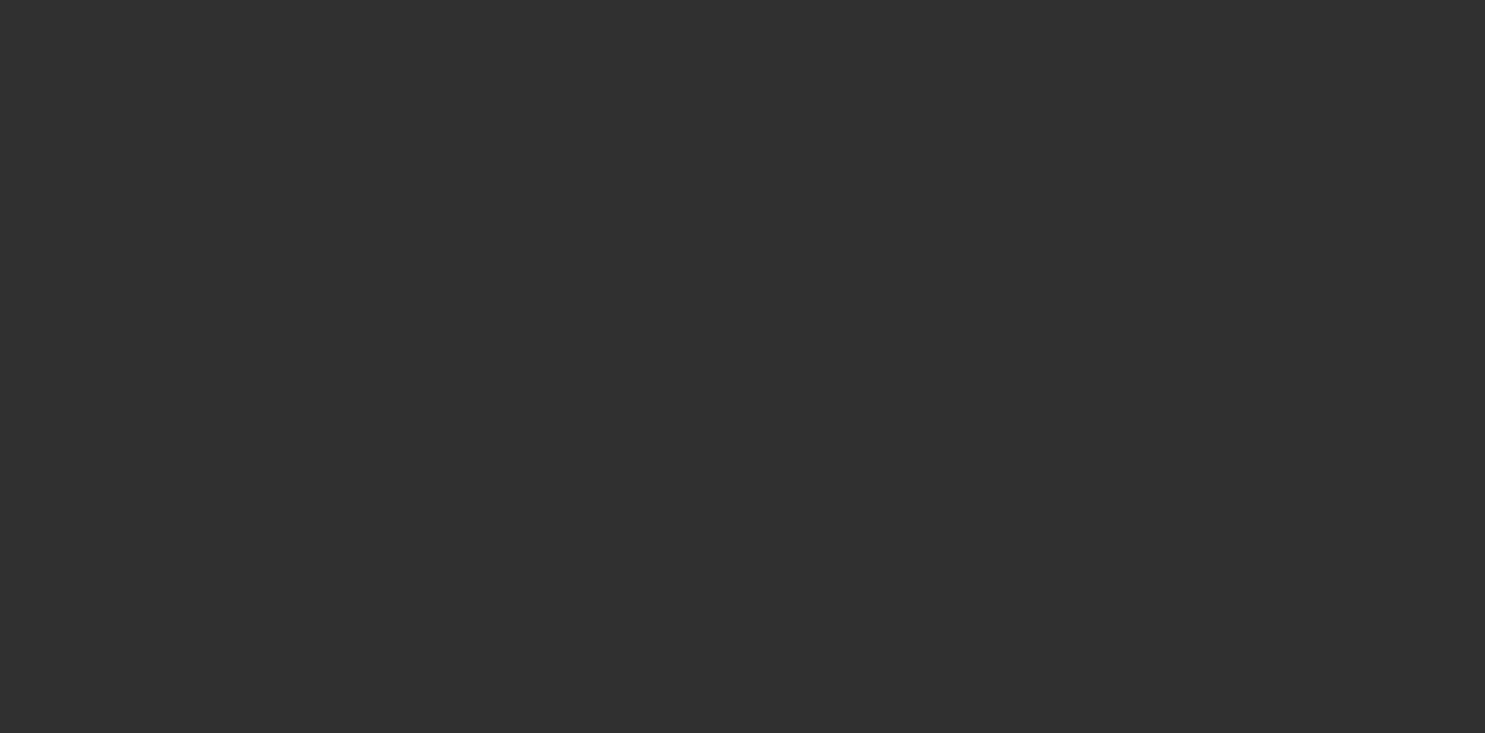 select on "10" 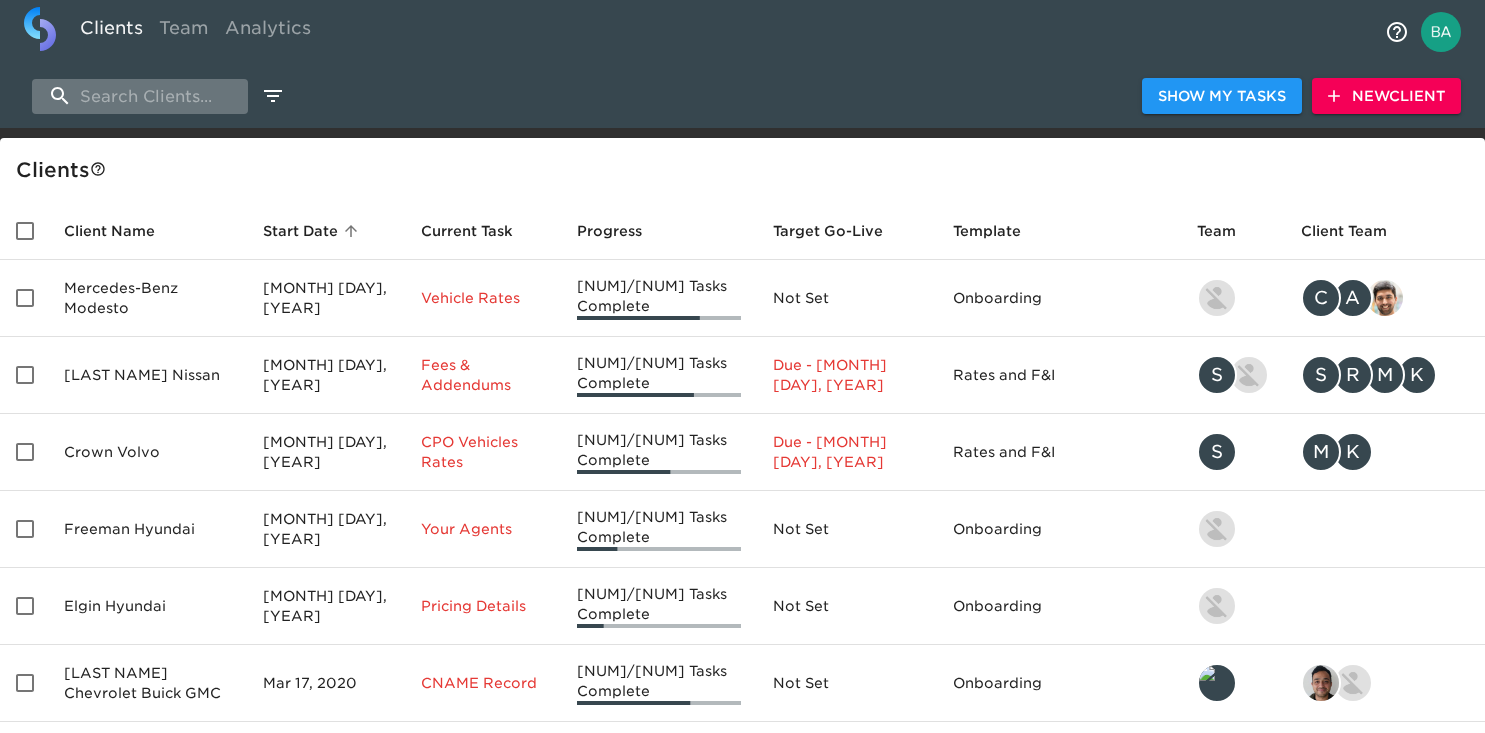 click at bounding box center (140, 96) 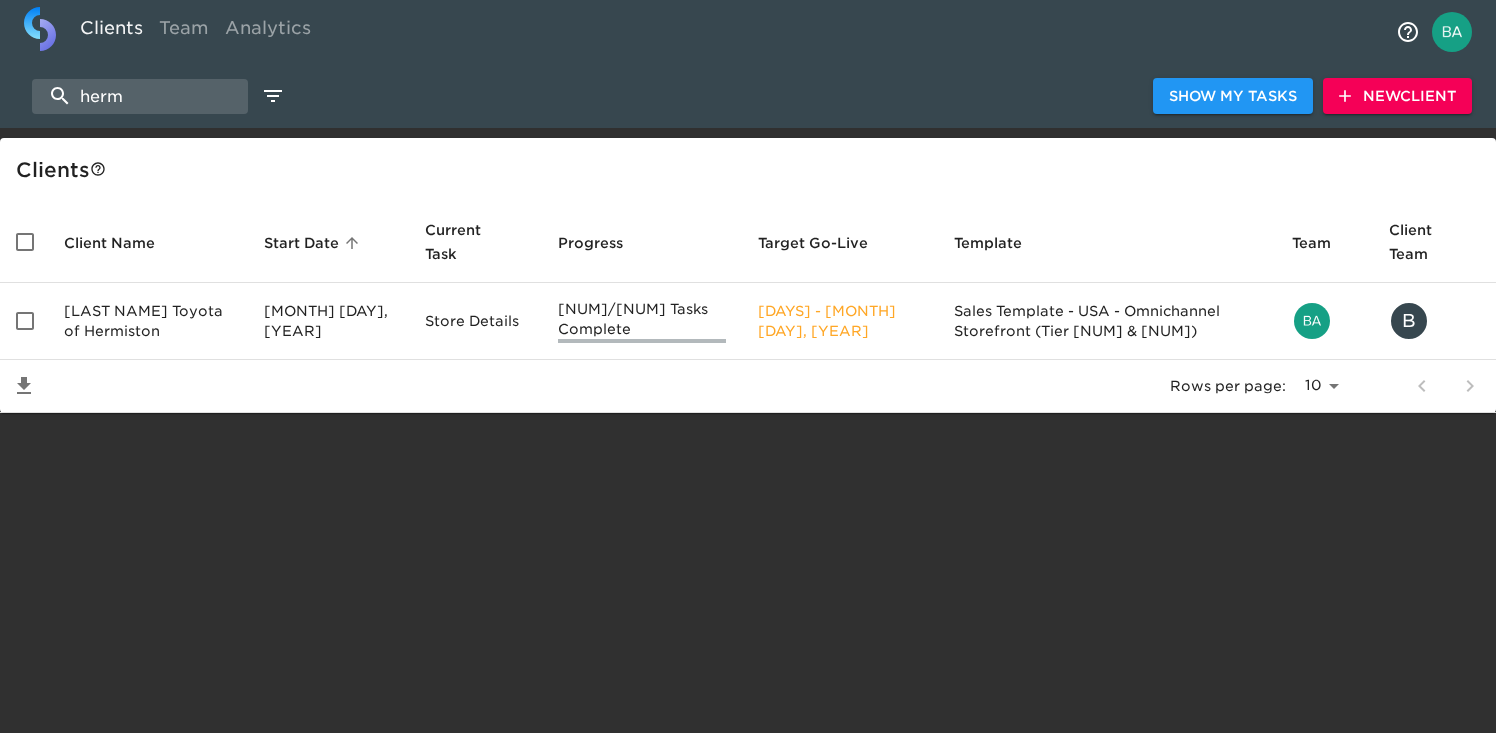type on "herm" 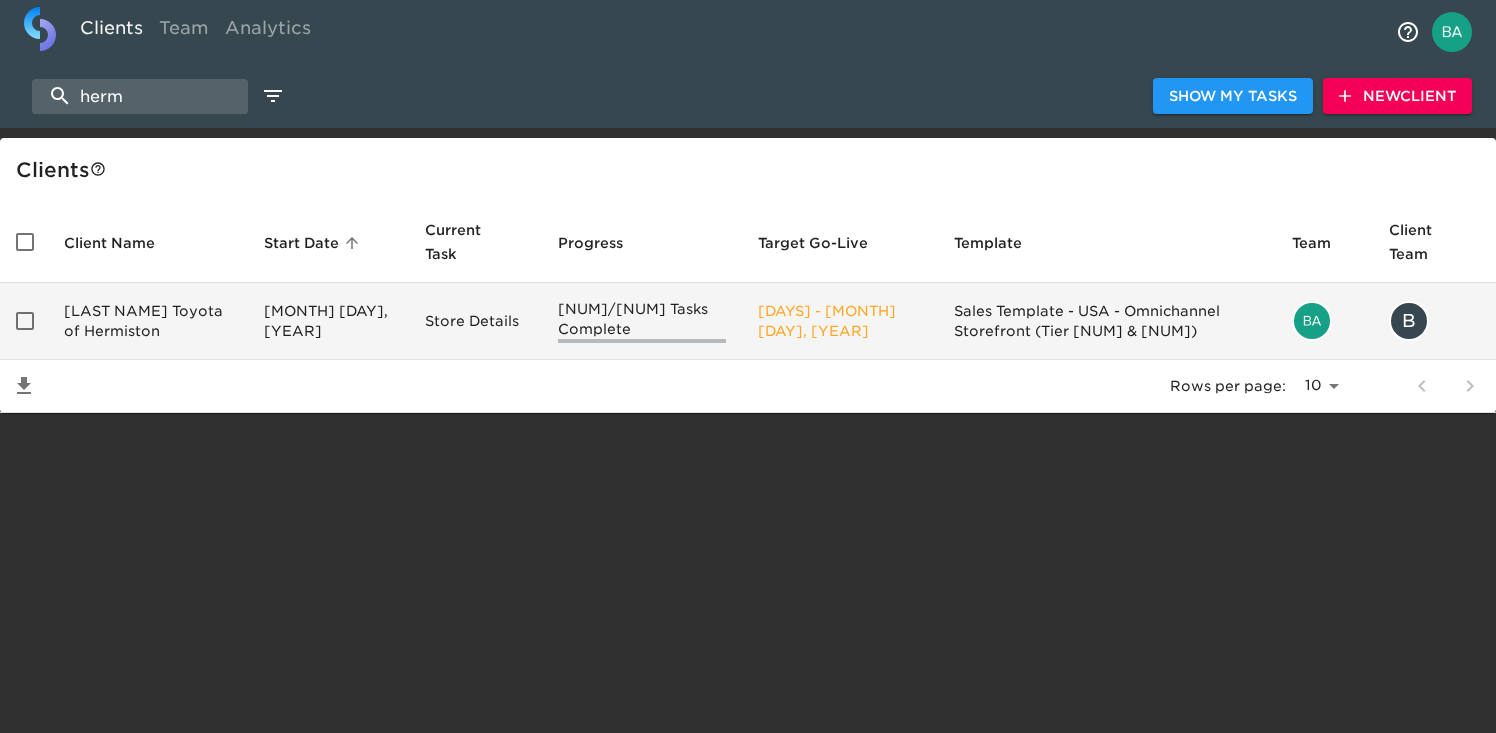 click on "Rogers Toyota of Hermiston" at bounding box center [148, 321] 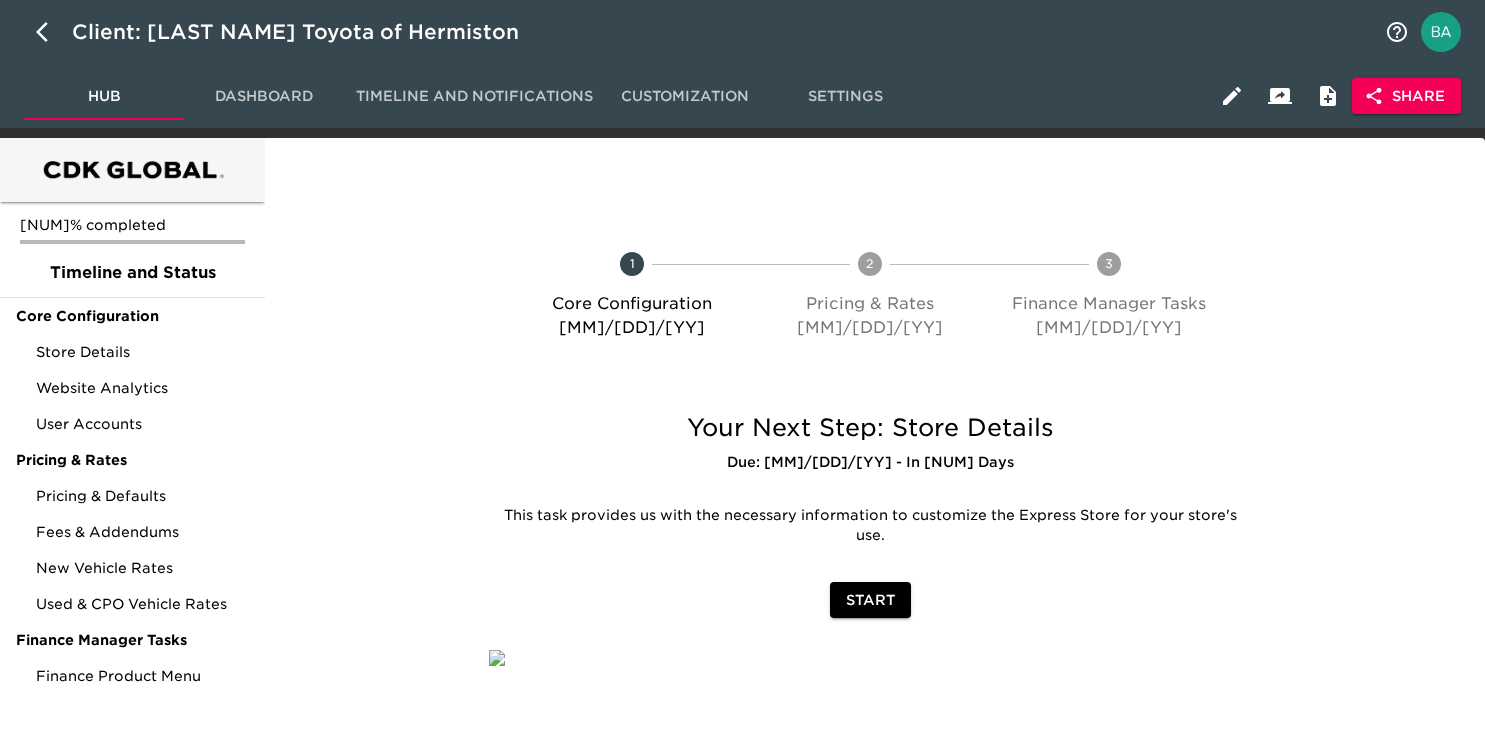 click 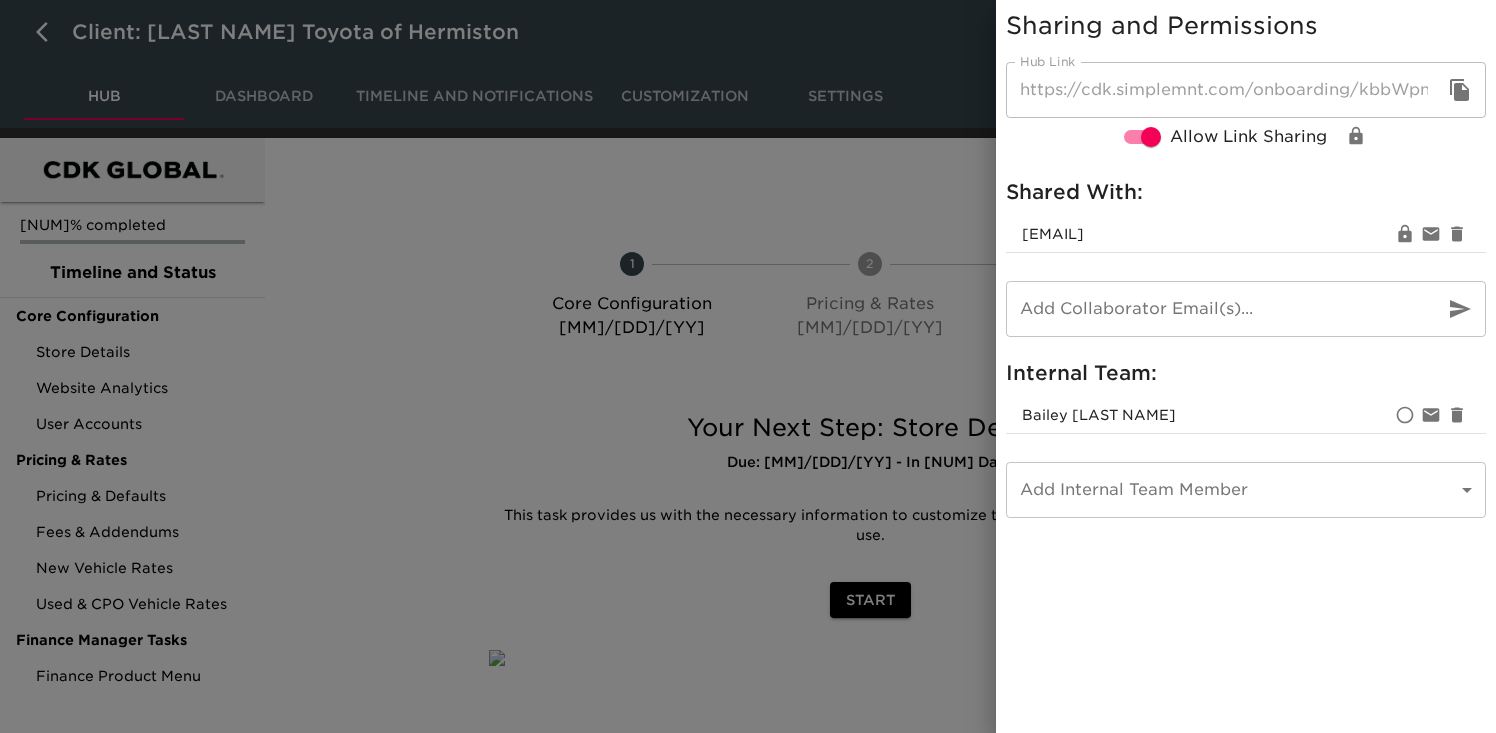 click 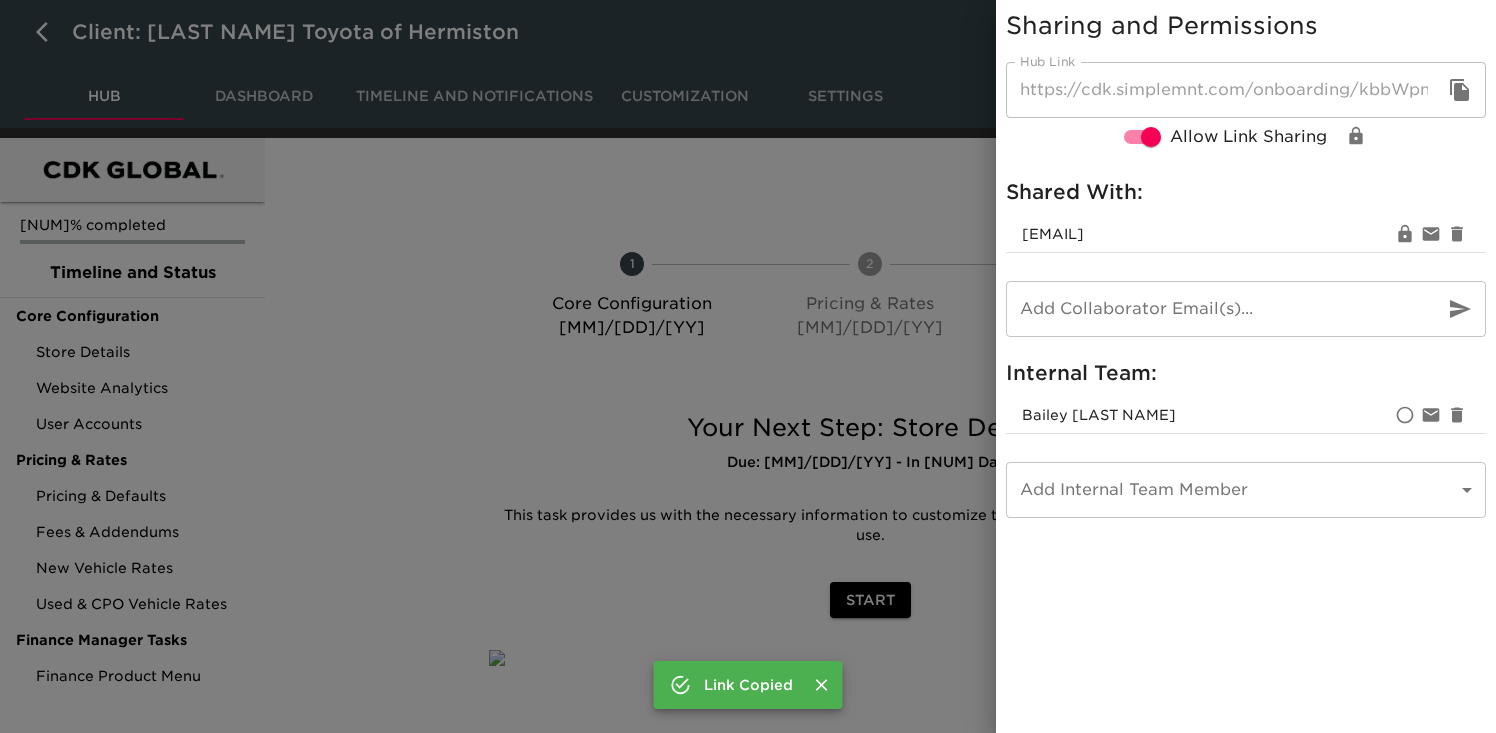 click at bounding box center [748, 366] 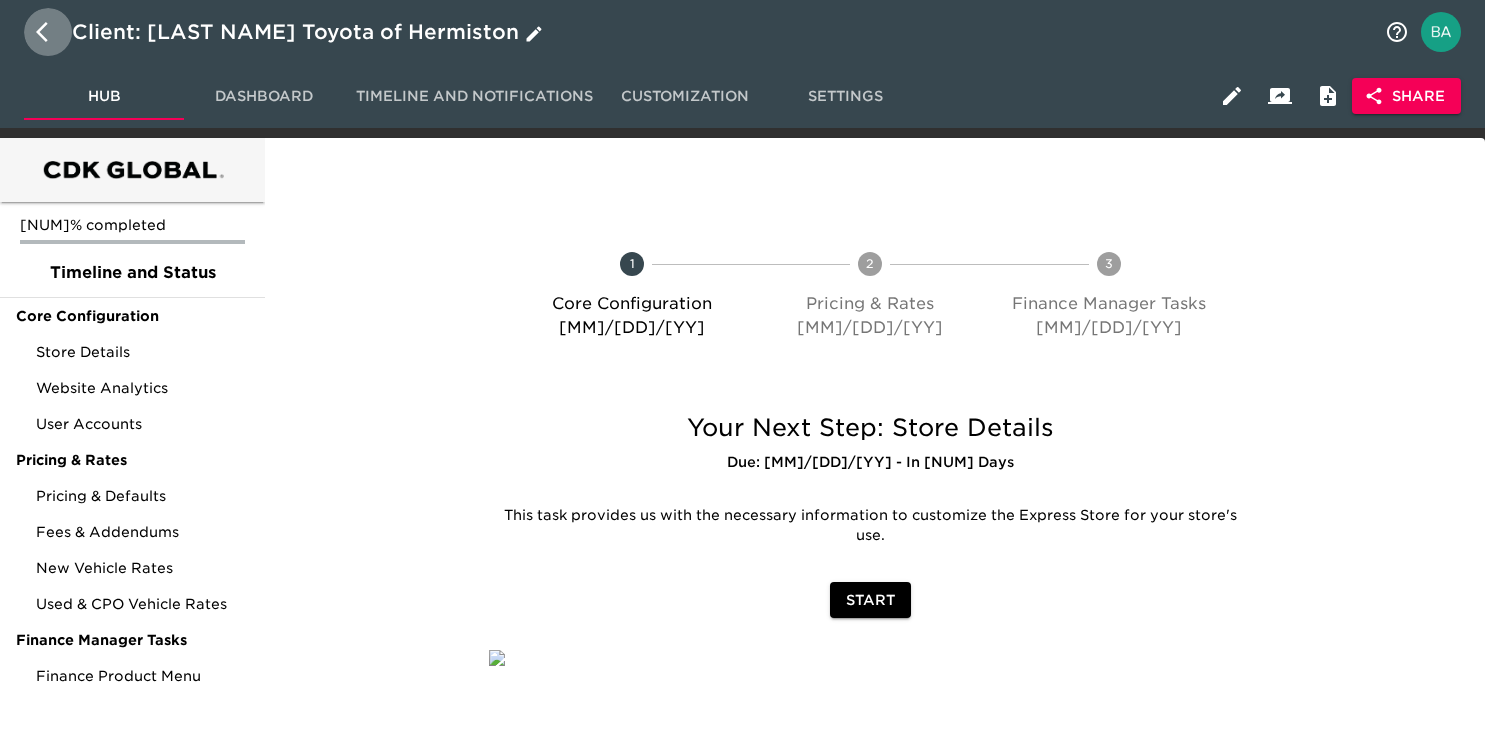 click 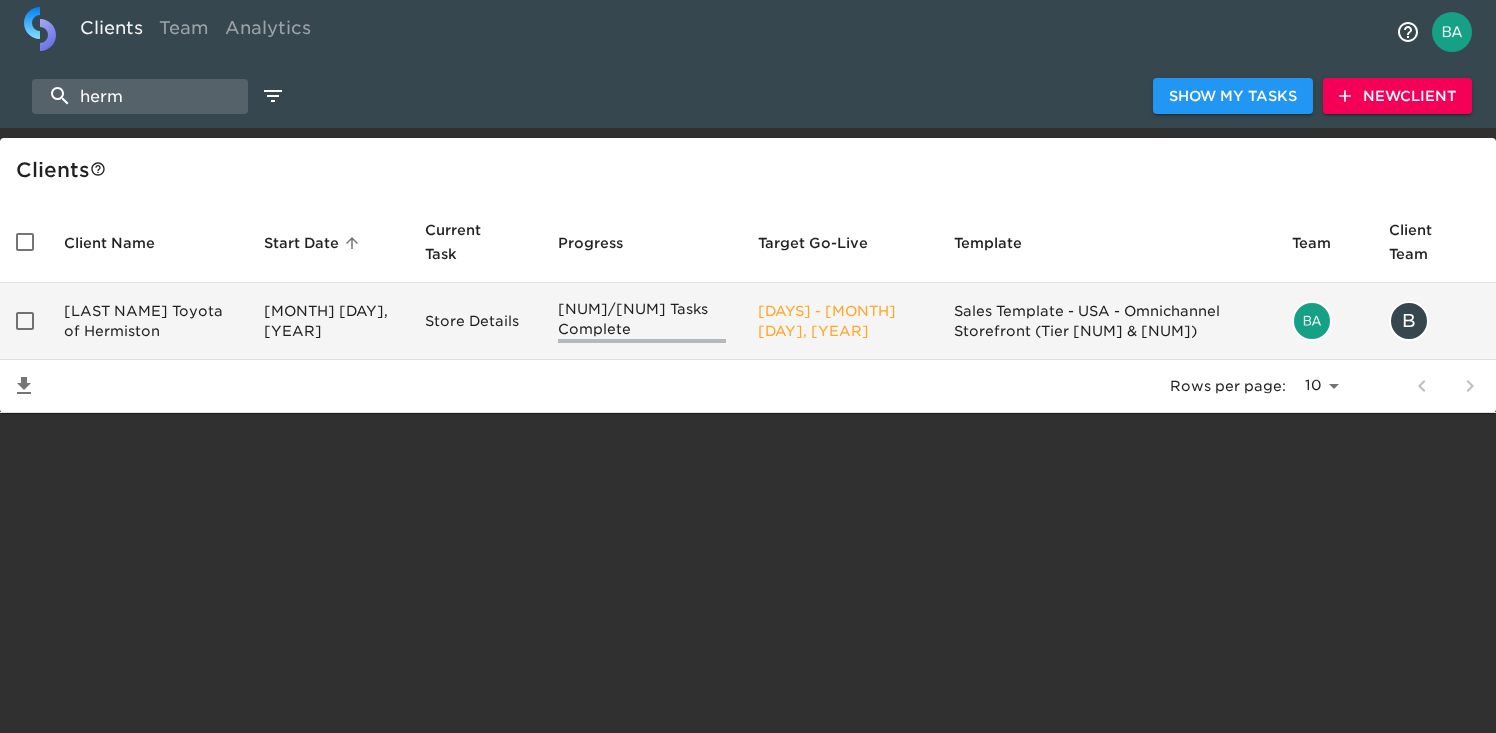 click on "Rogers Toyota of Hermiston" at bounding box center (148, 321) 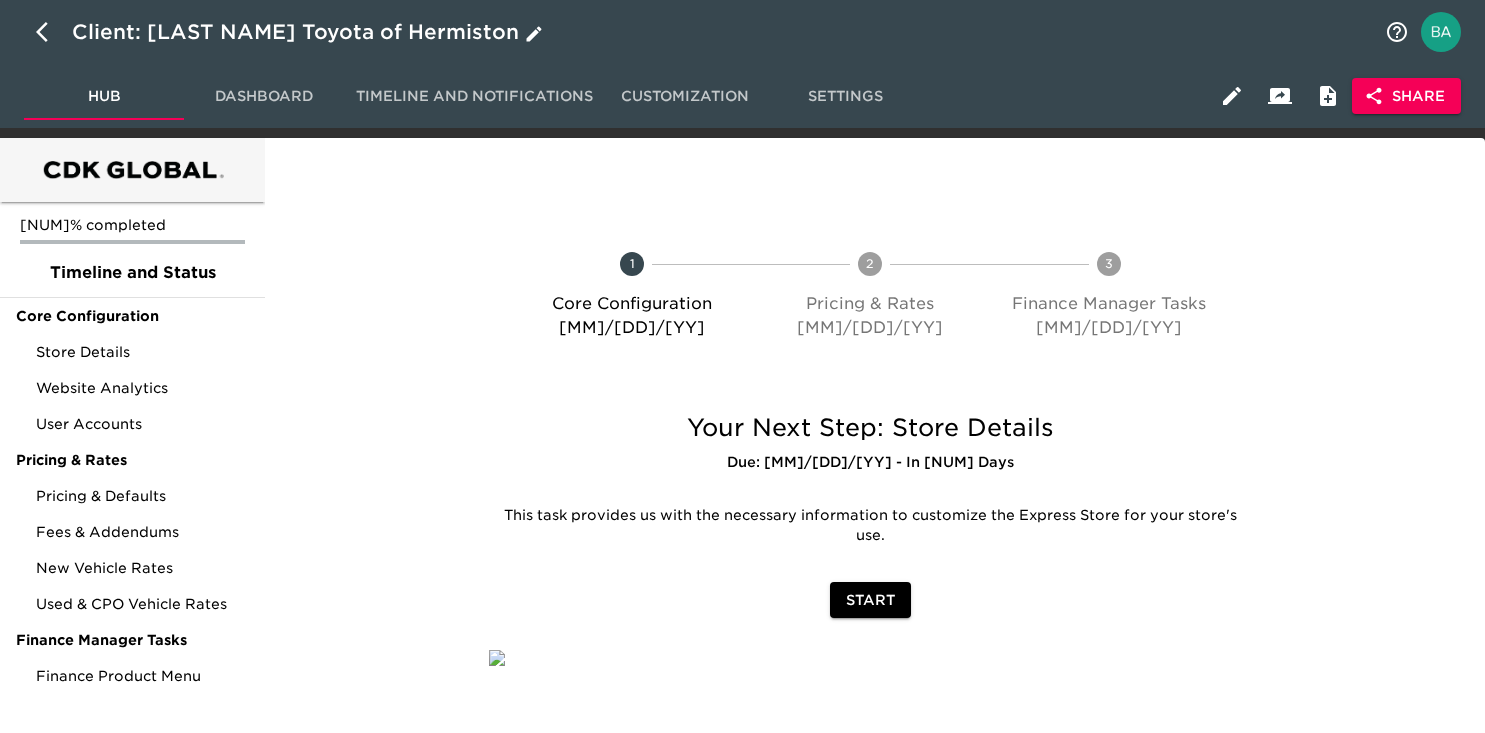 click 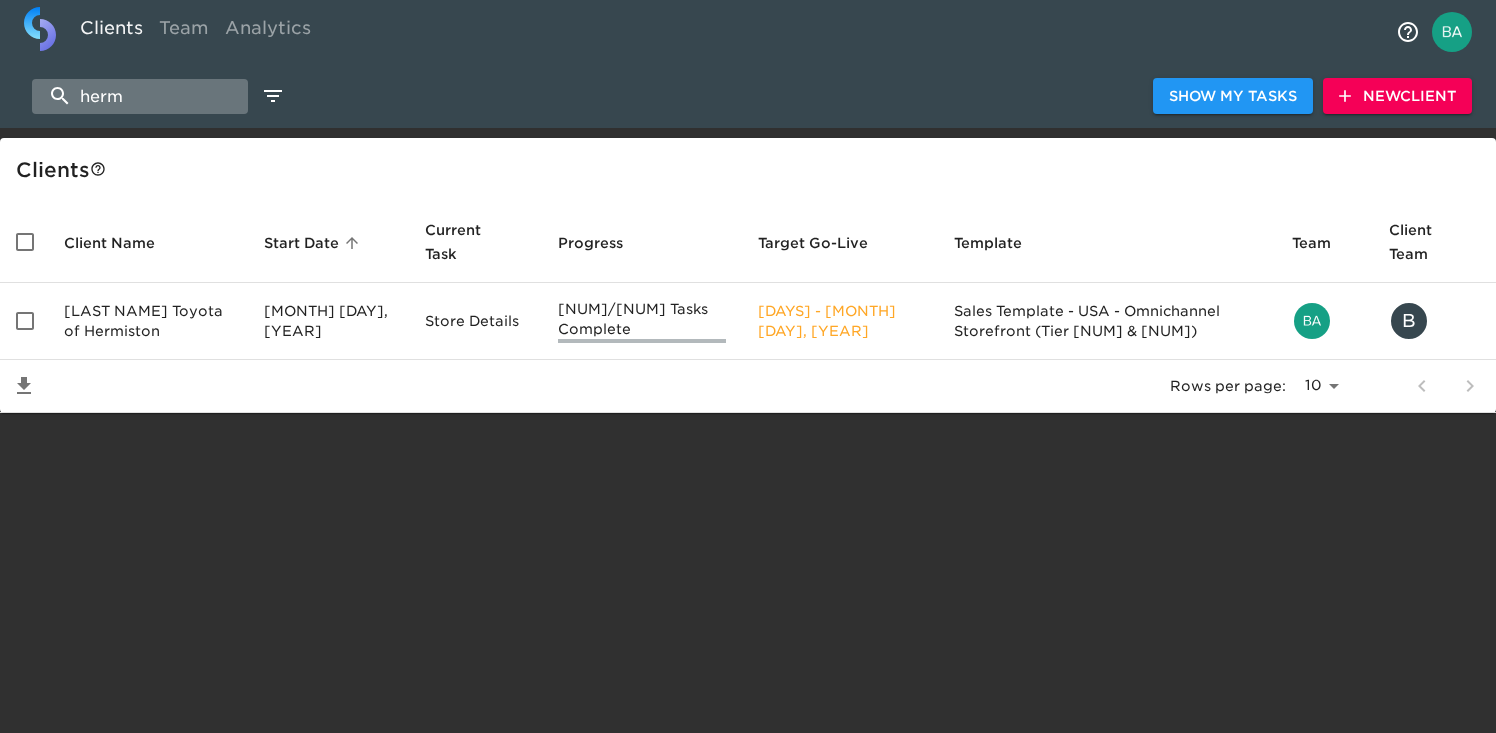 click on "herm" at bounding box center (140, 96) 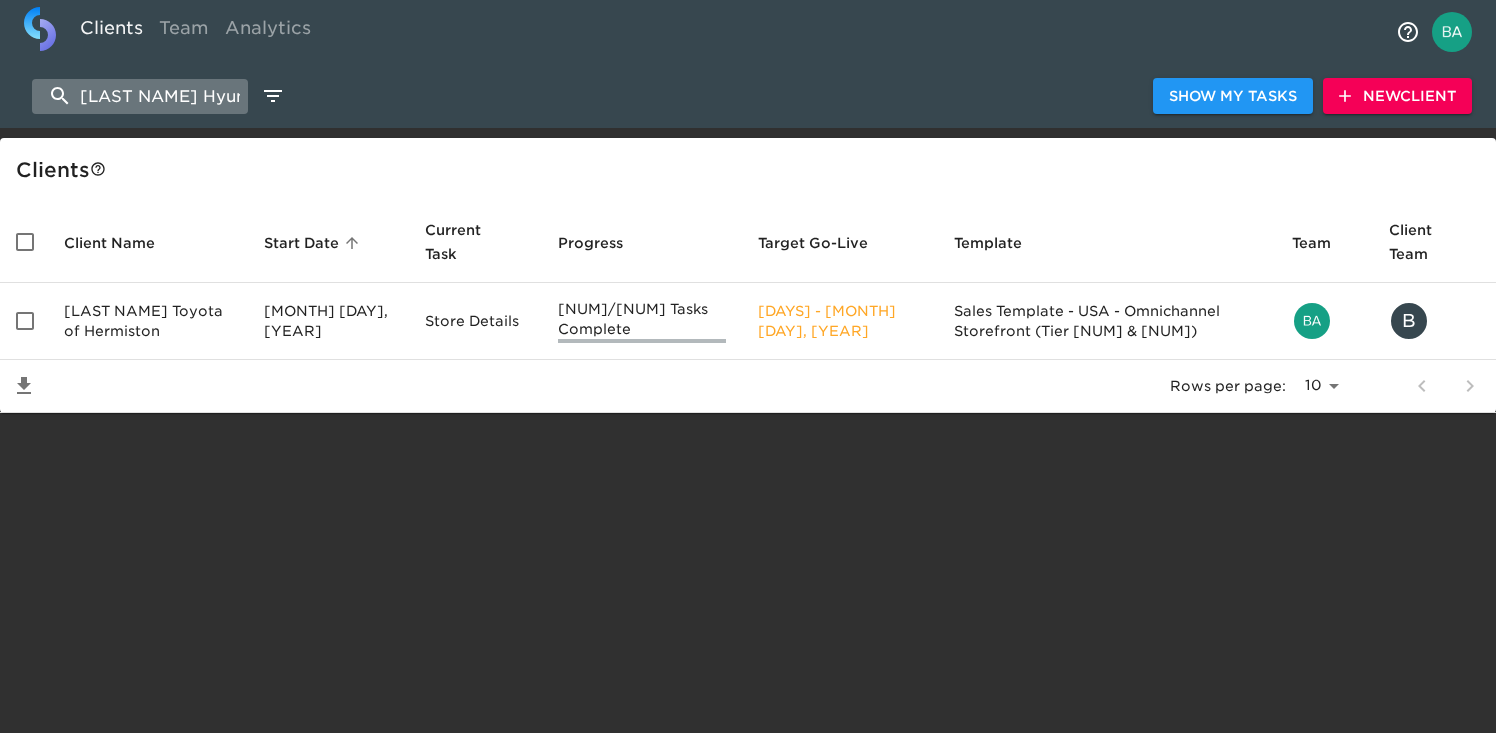 scroll, scrollTop: 0, scrollLeft: 50, axis: horizontal 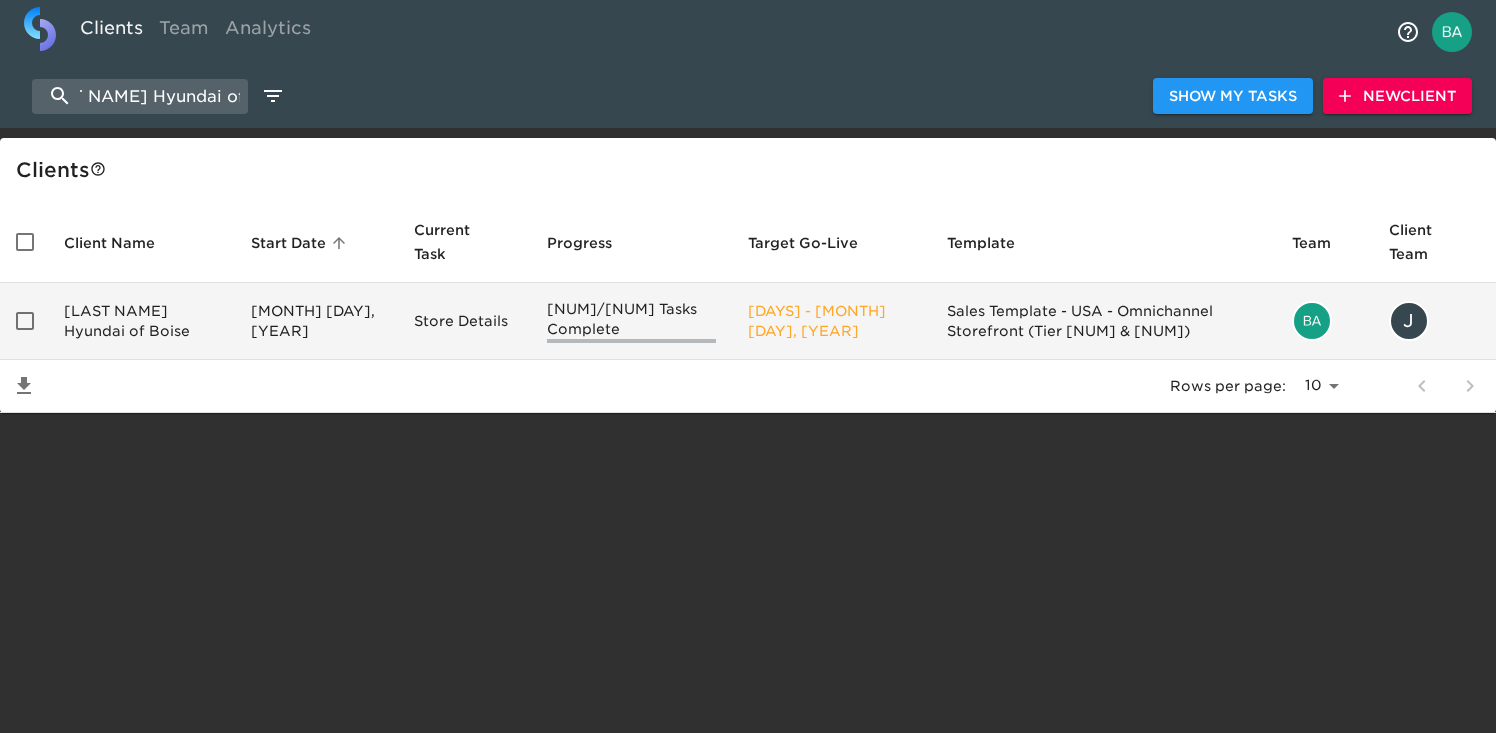 type on "Kendall Hyundai of Boise" 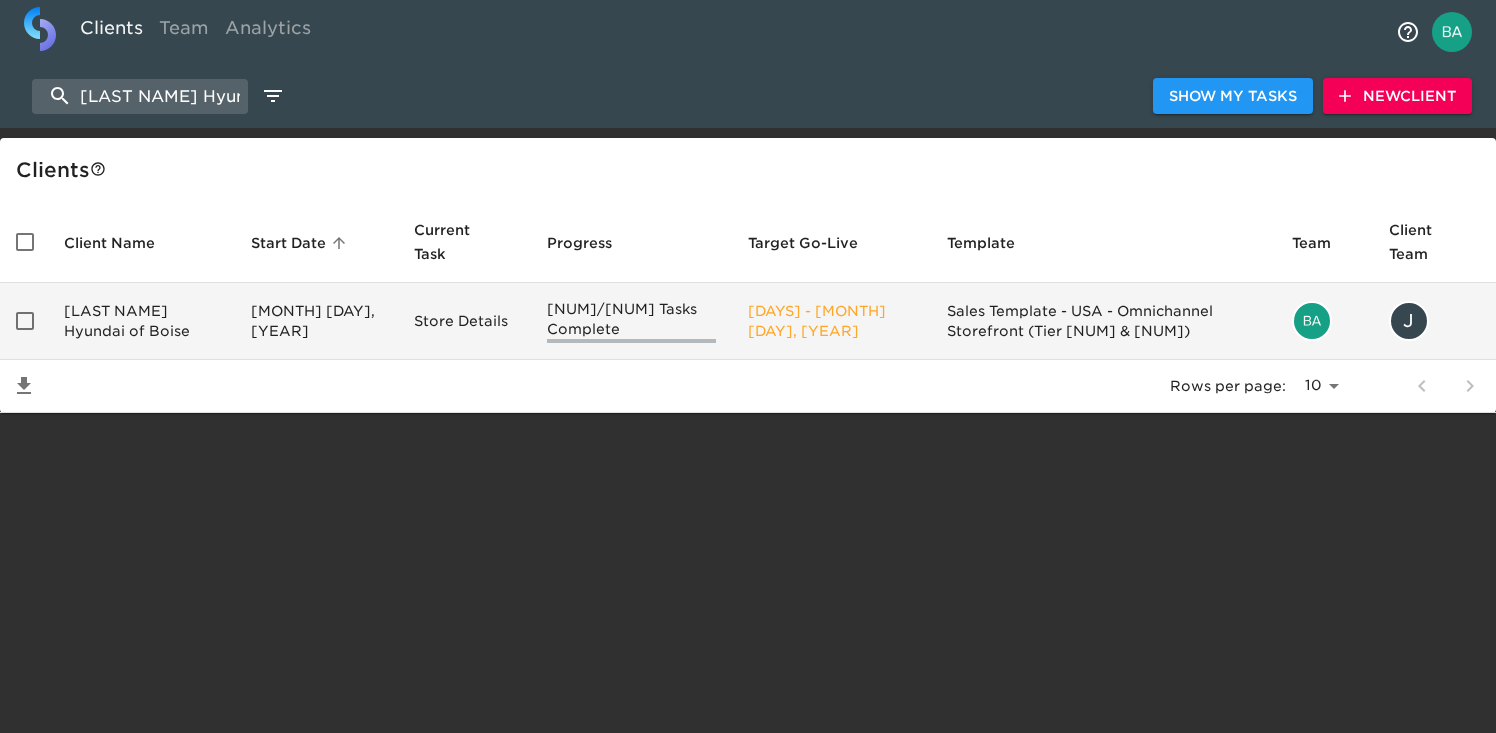 click on "Kendall Hyundai of Boise" at bounding box center (141, 321) 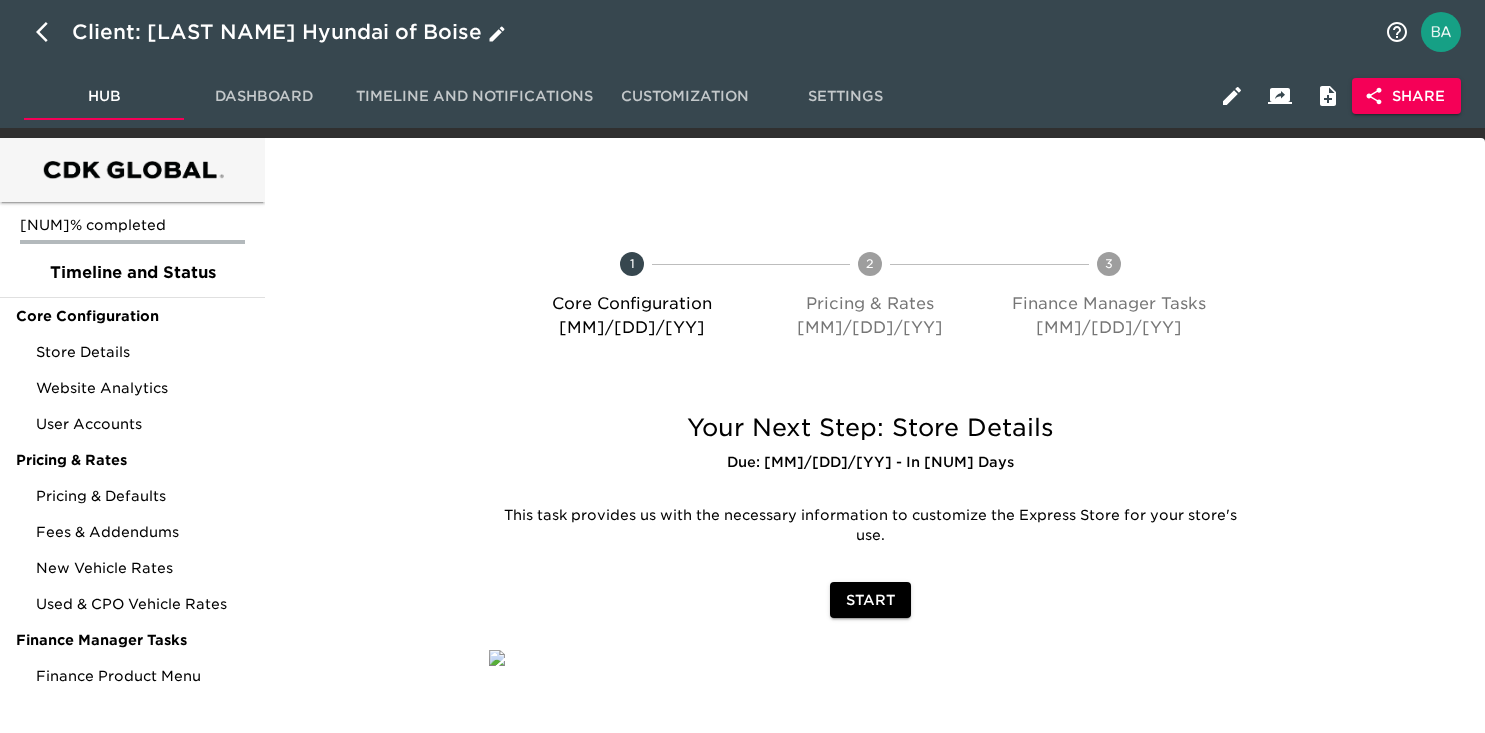 click 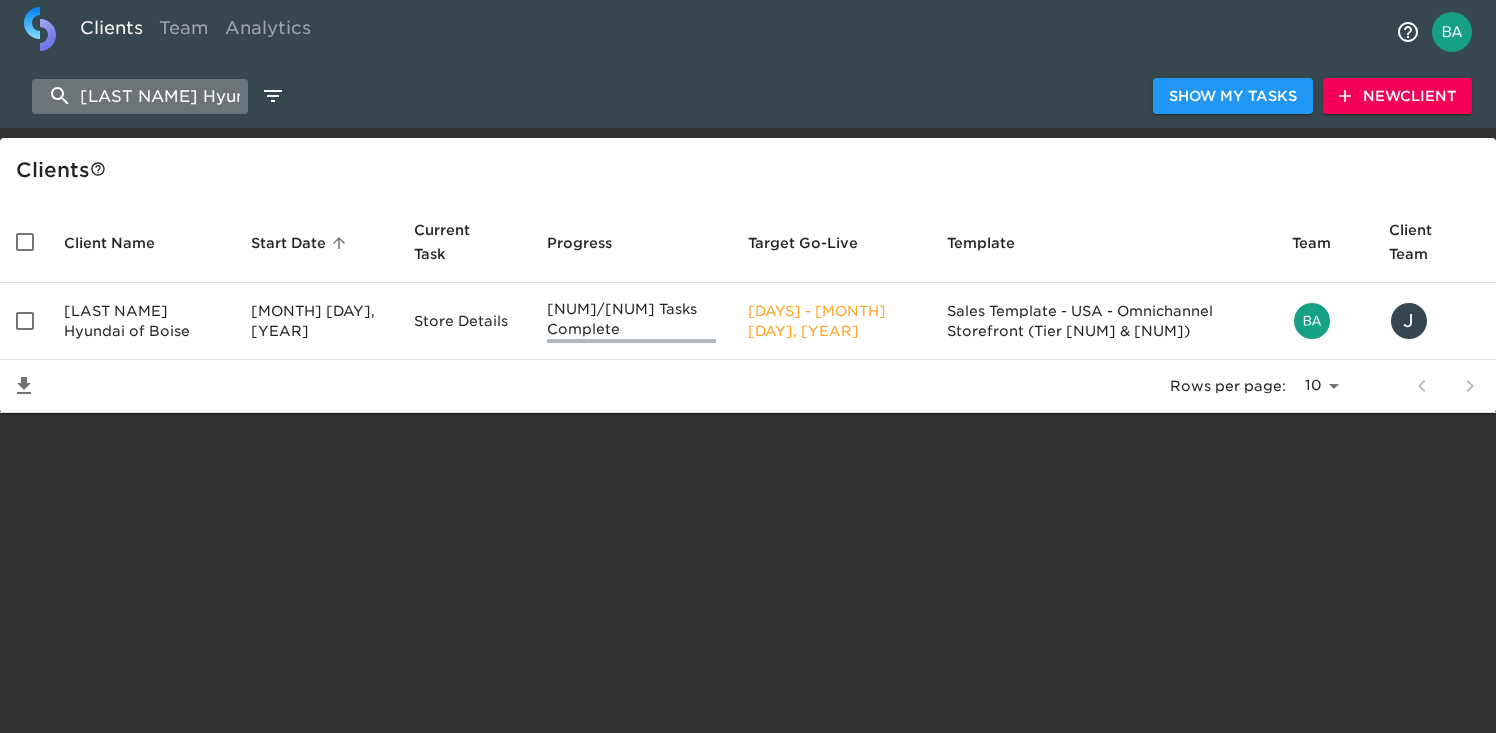 click on "Kendall Hyundai of Boise" at bounding box center (140, 96) 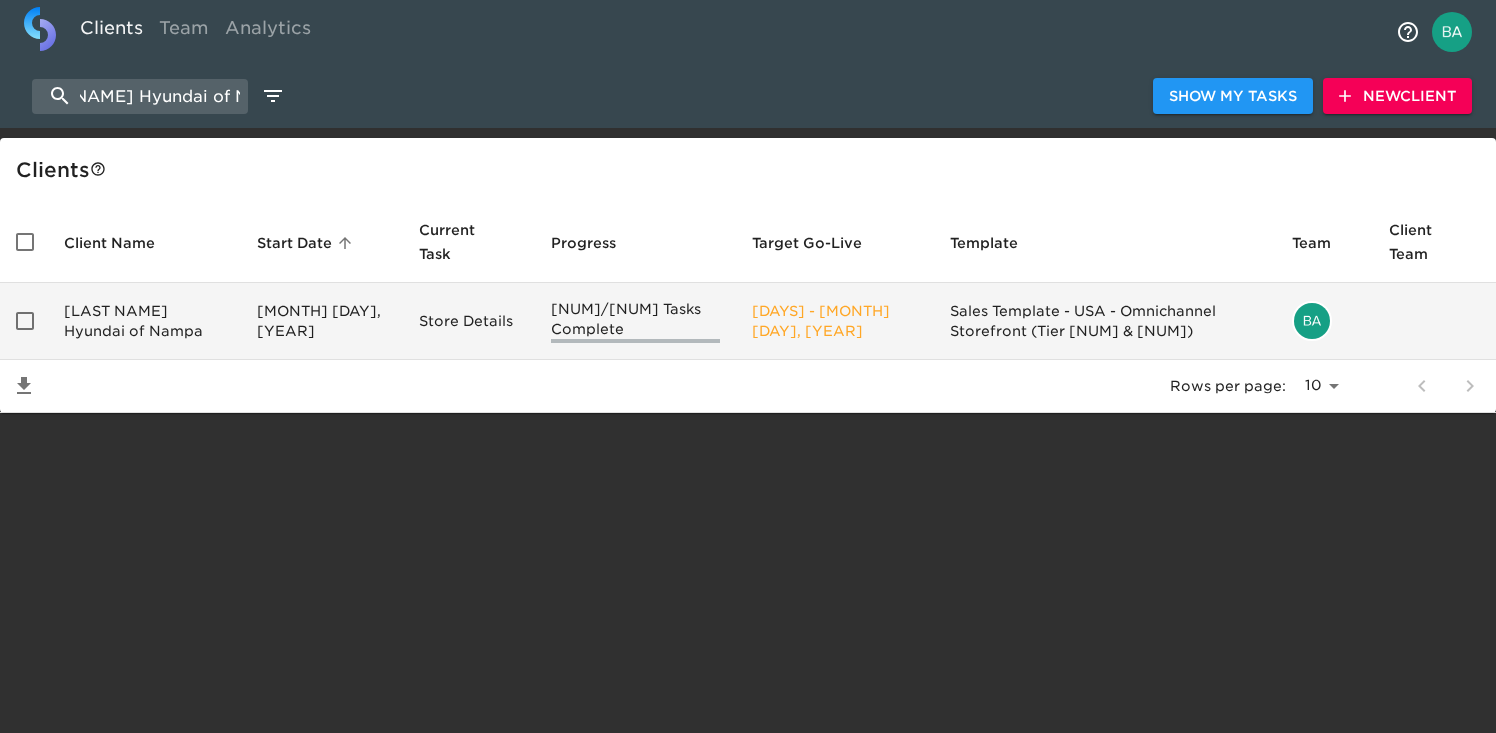 type on "Kendall Hyundai of Nampa" 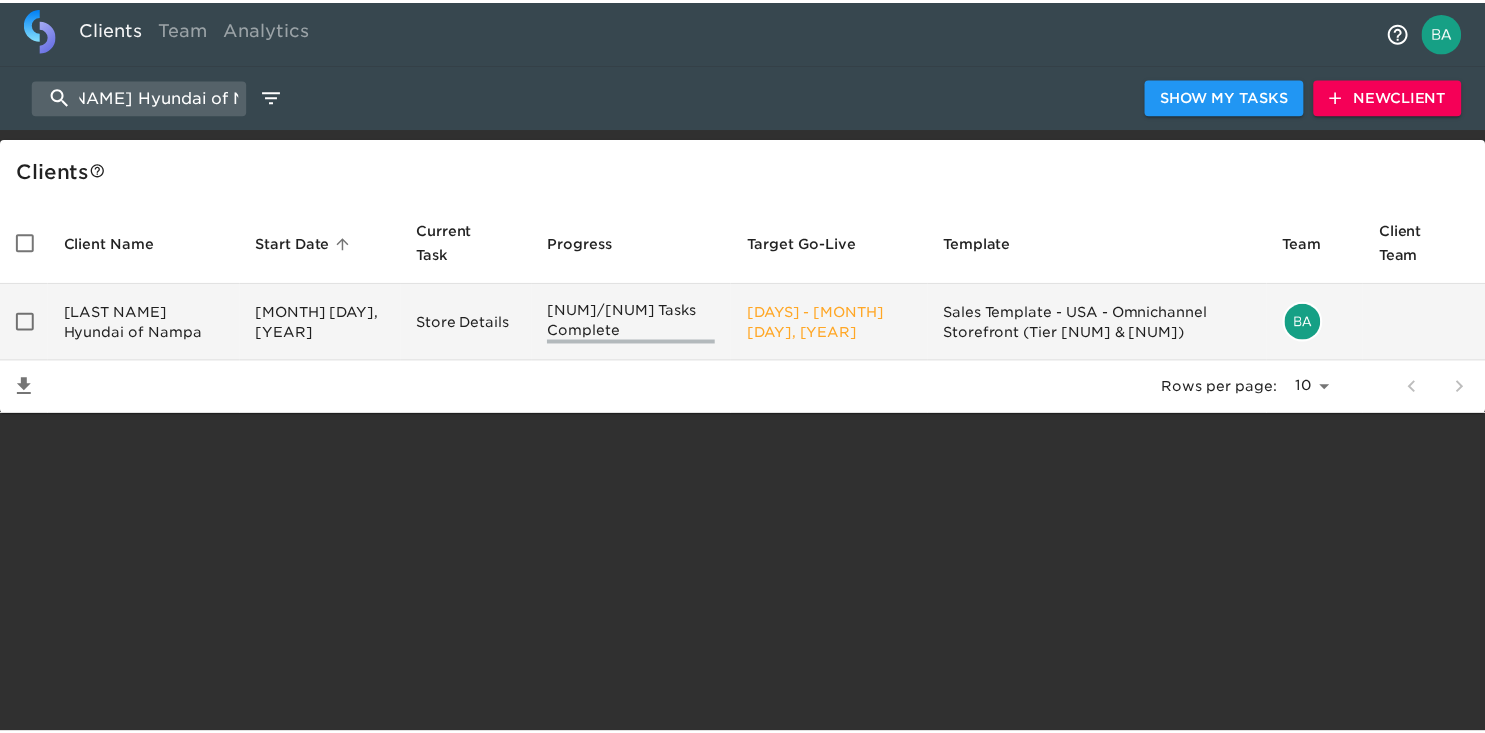 scroll, scrollTop: 0, scrollLeft: 0, axis: both 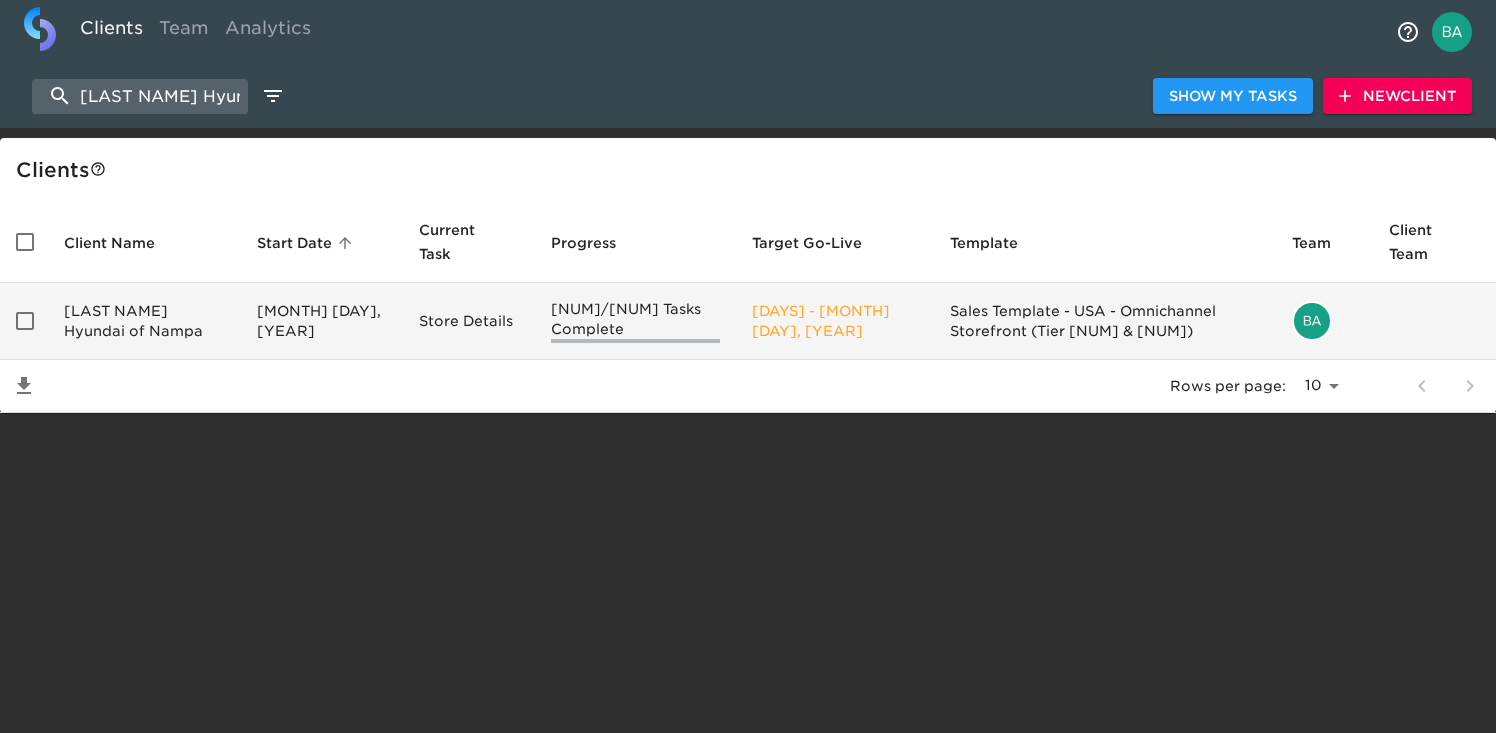 click on "Kendall Hyundai of Nampa" at bounding box center [144, 321] 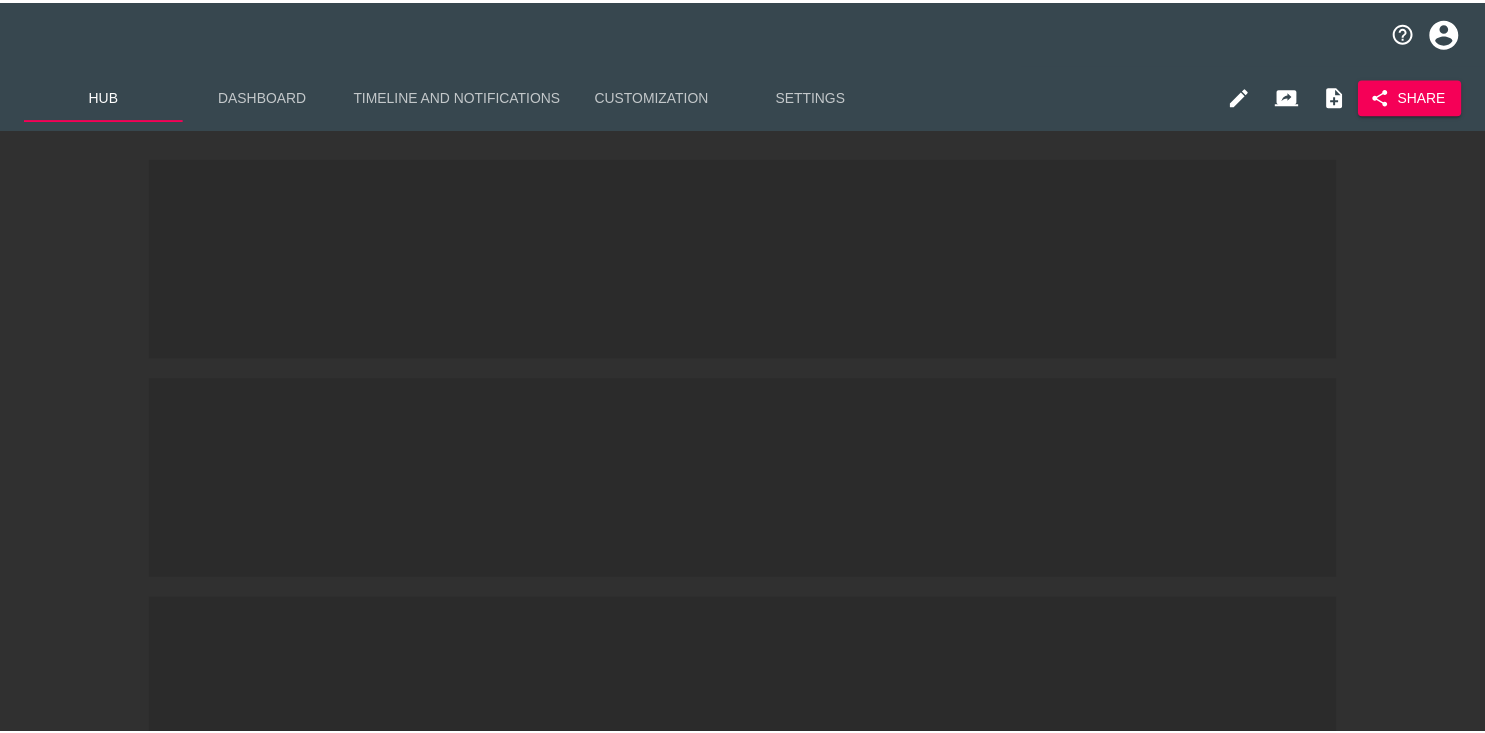 scroll, scrollTop: 0, scrollLeft: 0, axis: both 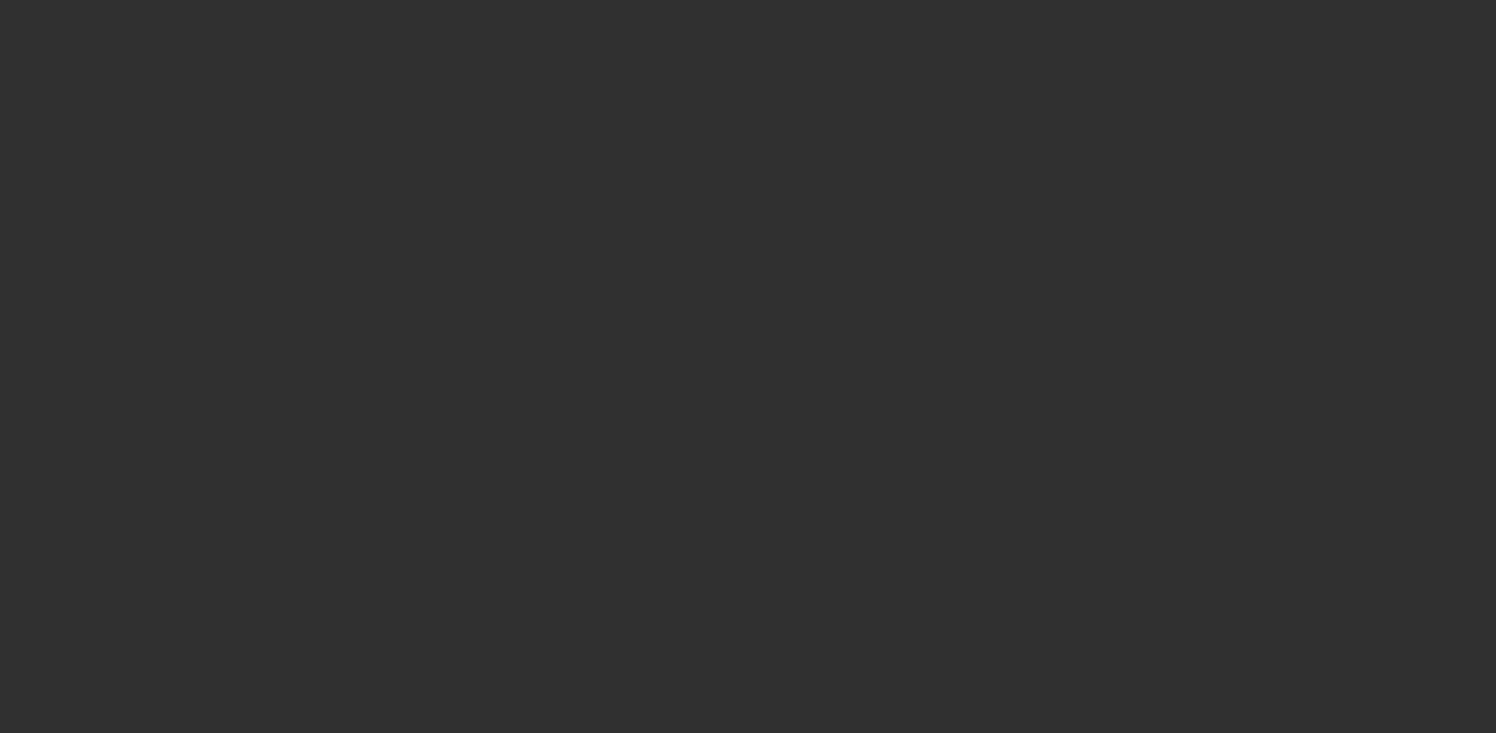 select on "10" 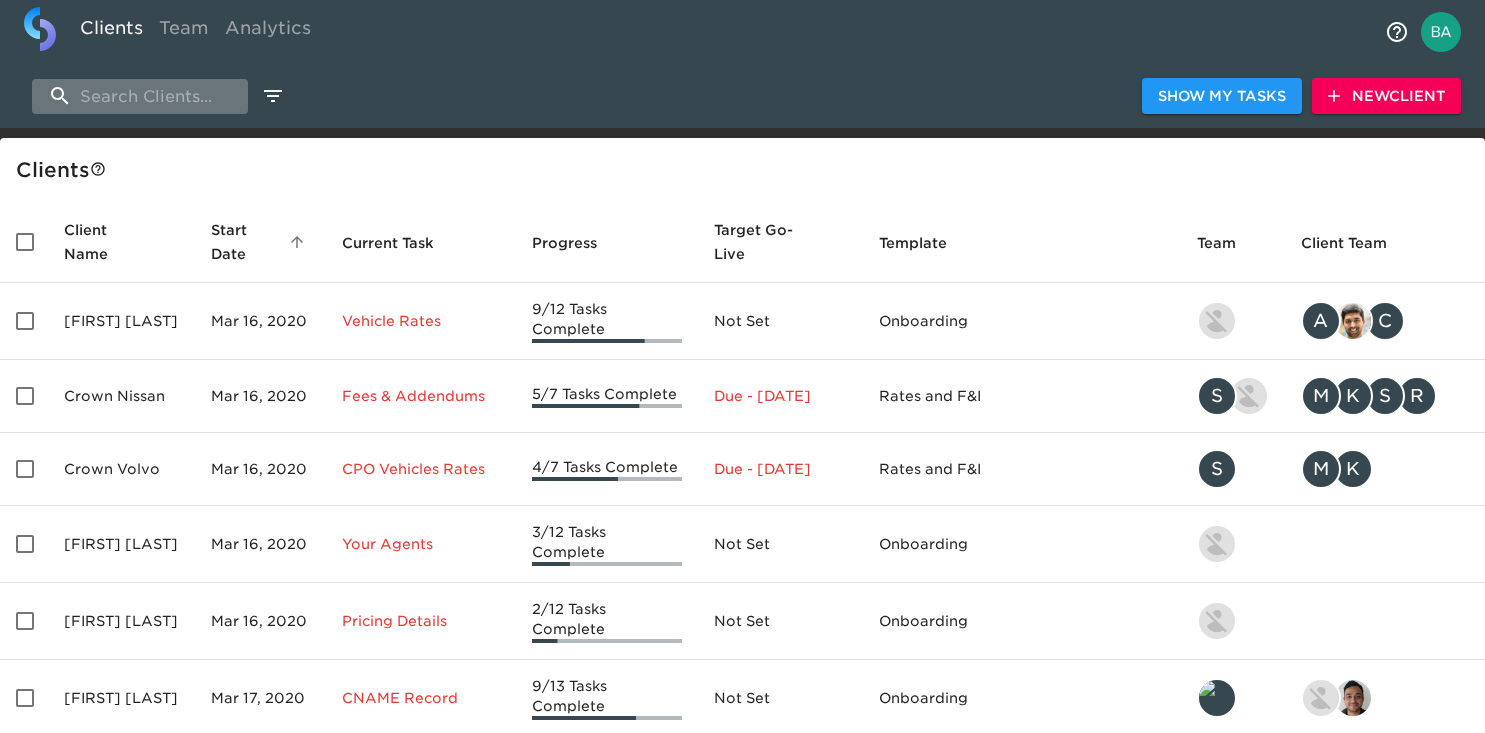 click at bounding box center (140, 96) 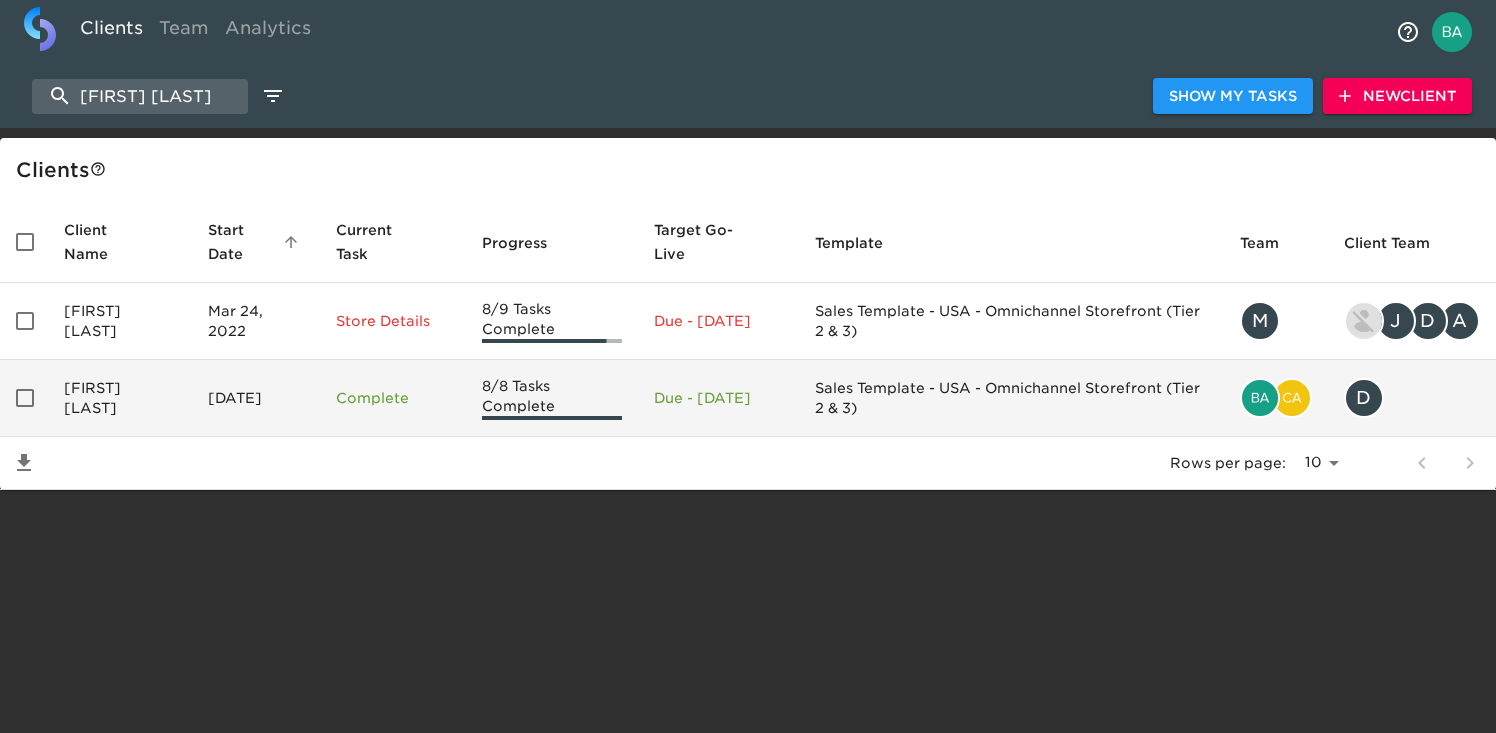 type on "randy wise h" 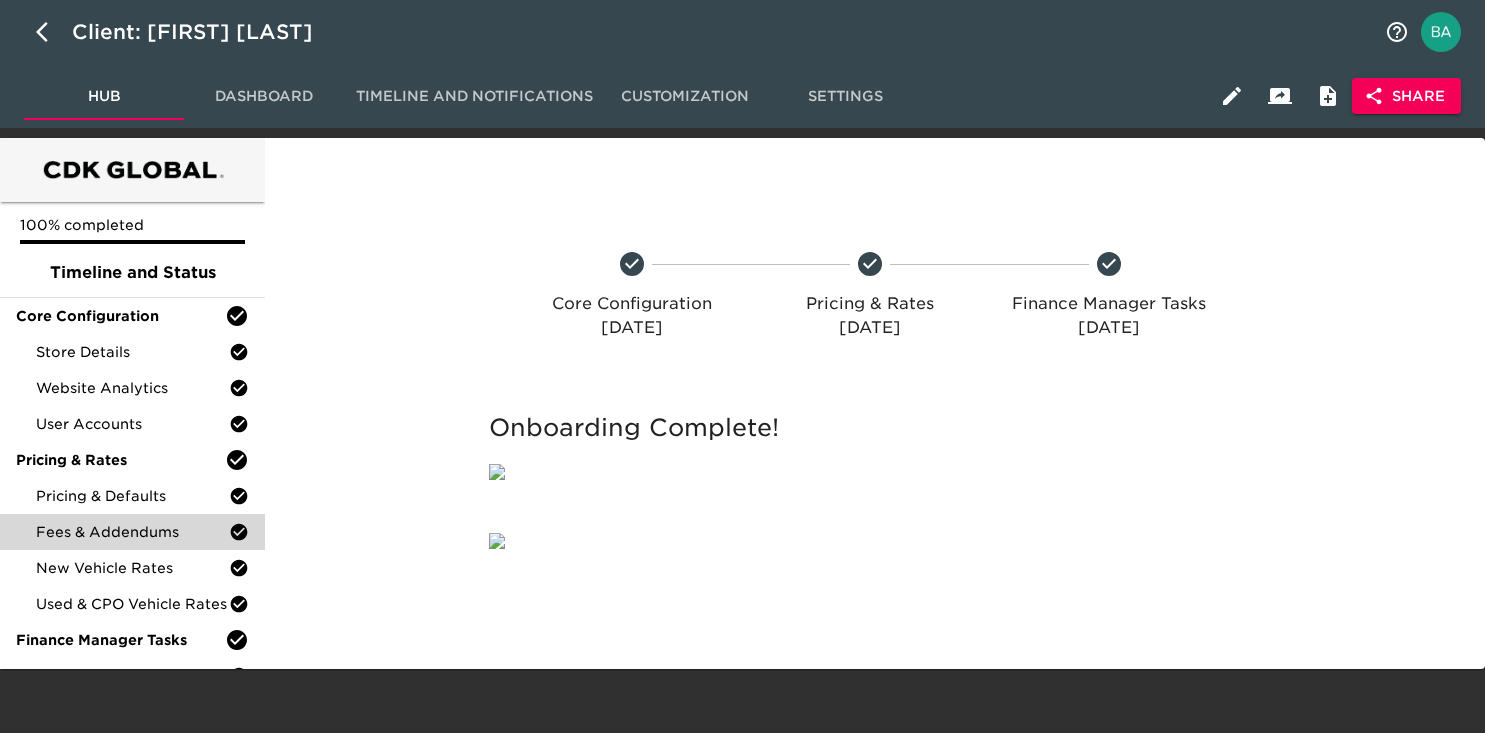 scroll, scrollTop: 83, scrollLeft: 0, axis: vertical 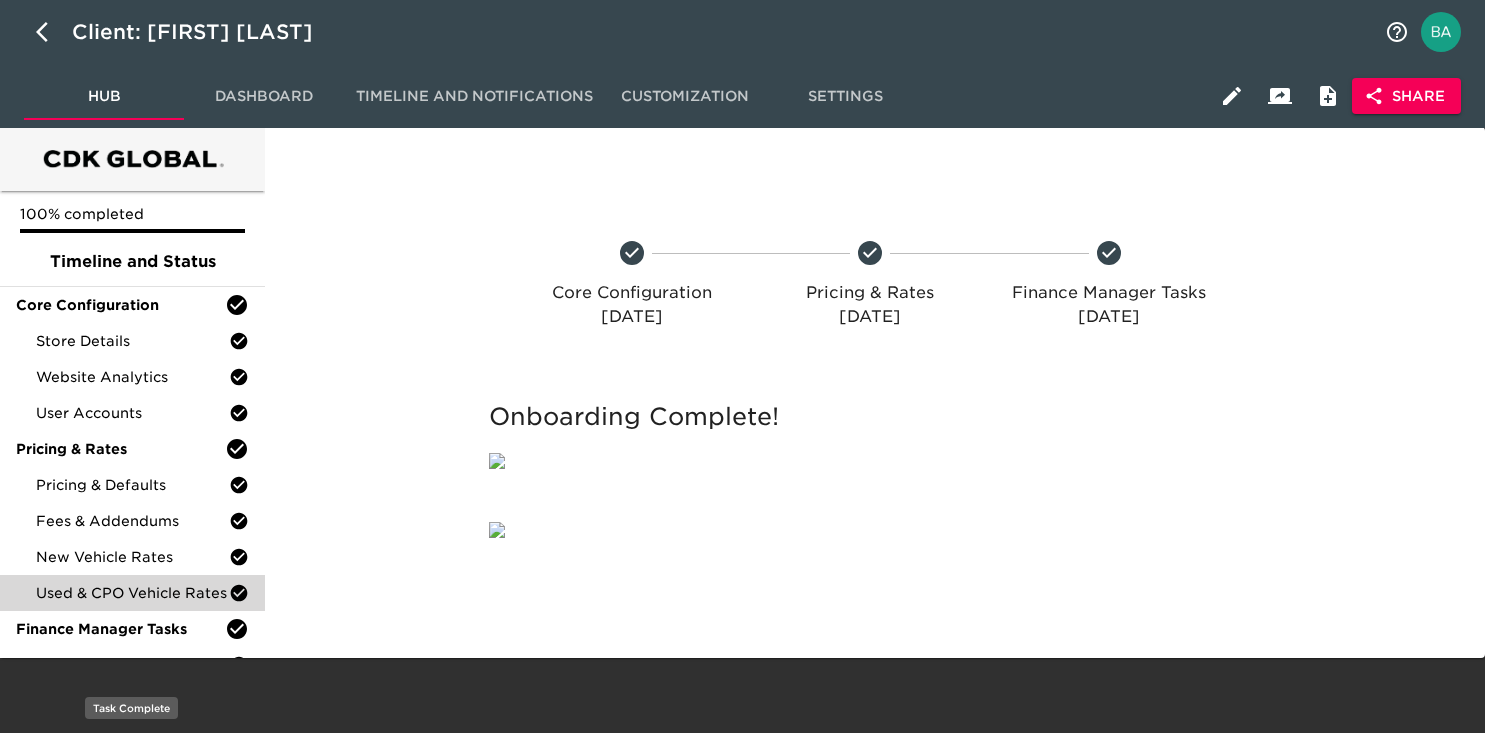 click on "Finance Product Menu" at bounding box center (132, 665) 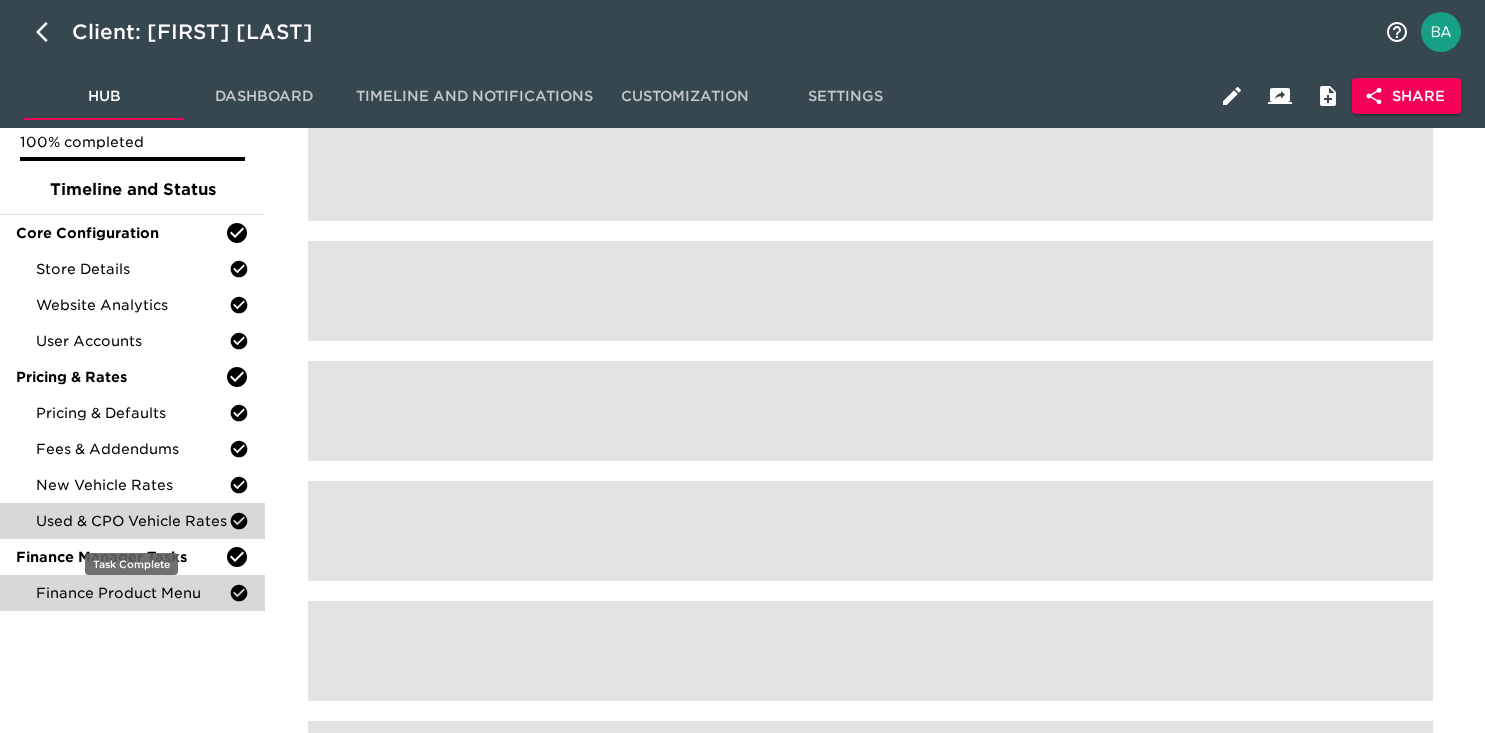 scroll, scrollTop: 0, scrollLeft: 0, axis: both 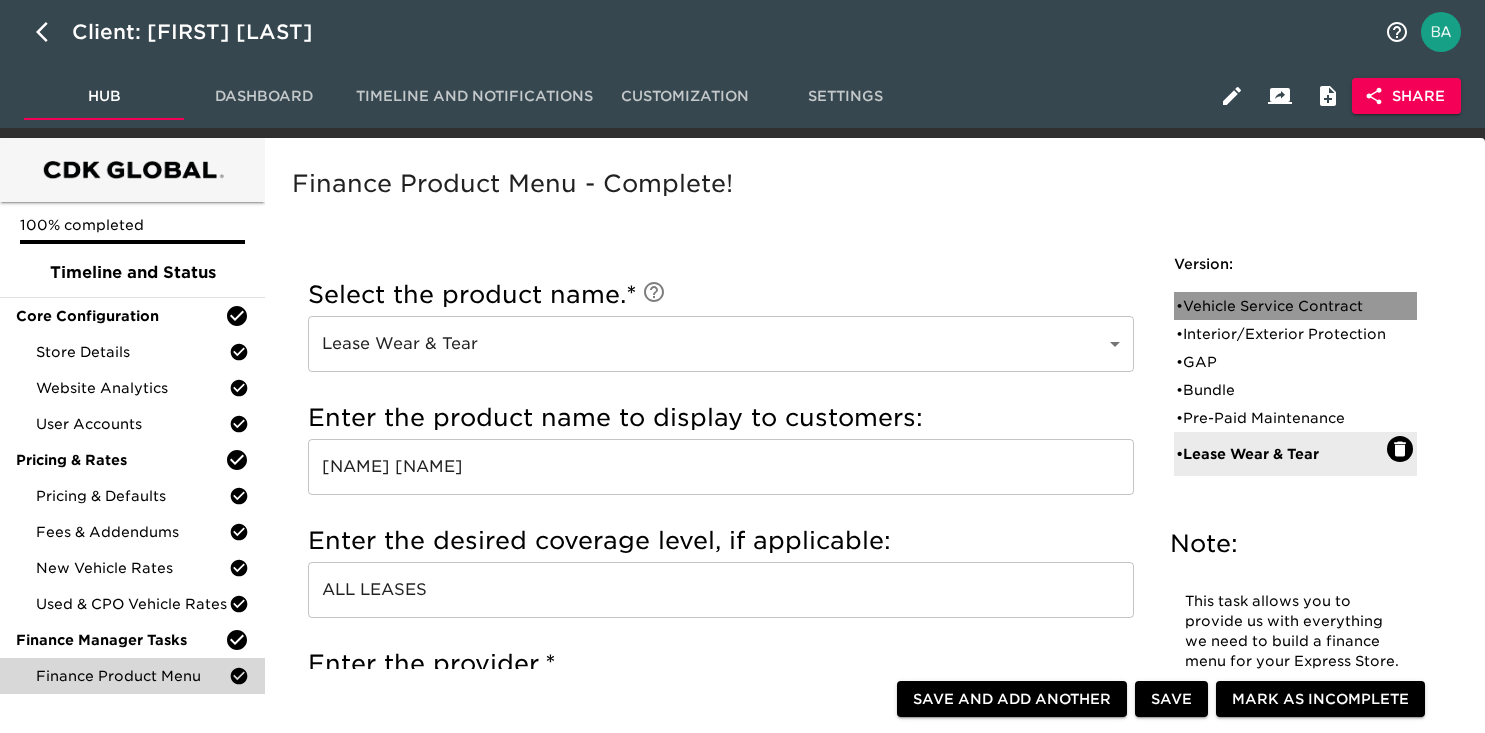 click on "•  Vehicle Service Contract" at bounding box center [1281, 306] 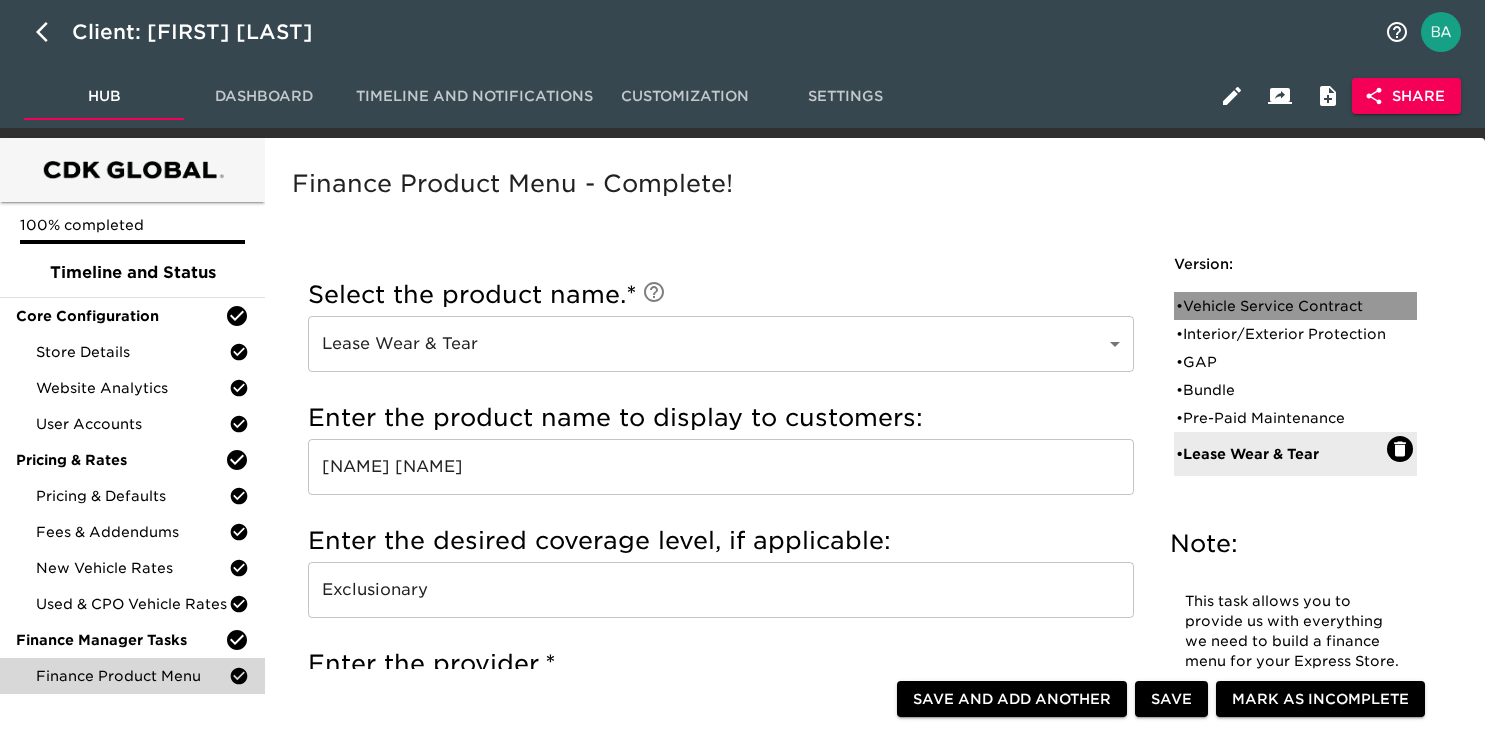 radio on "true" 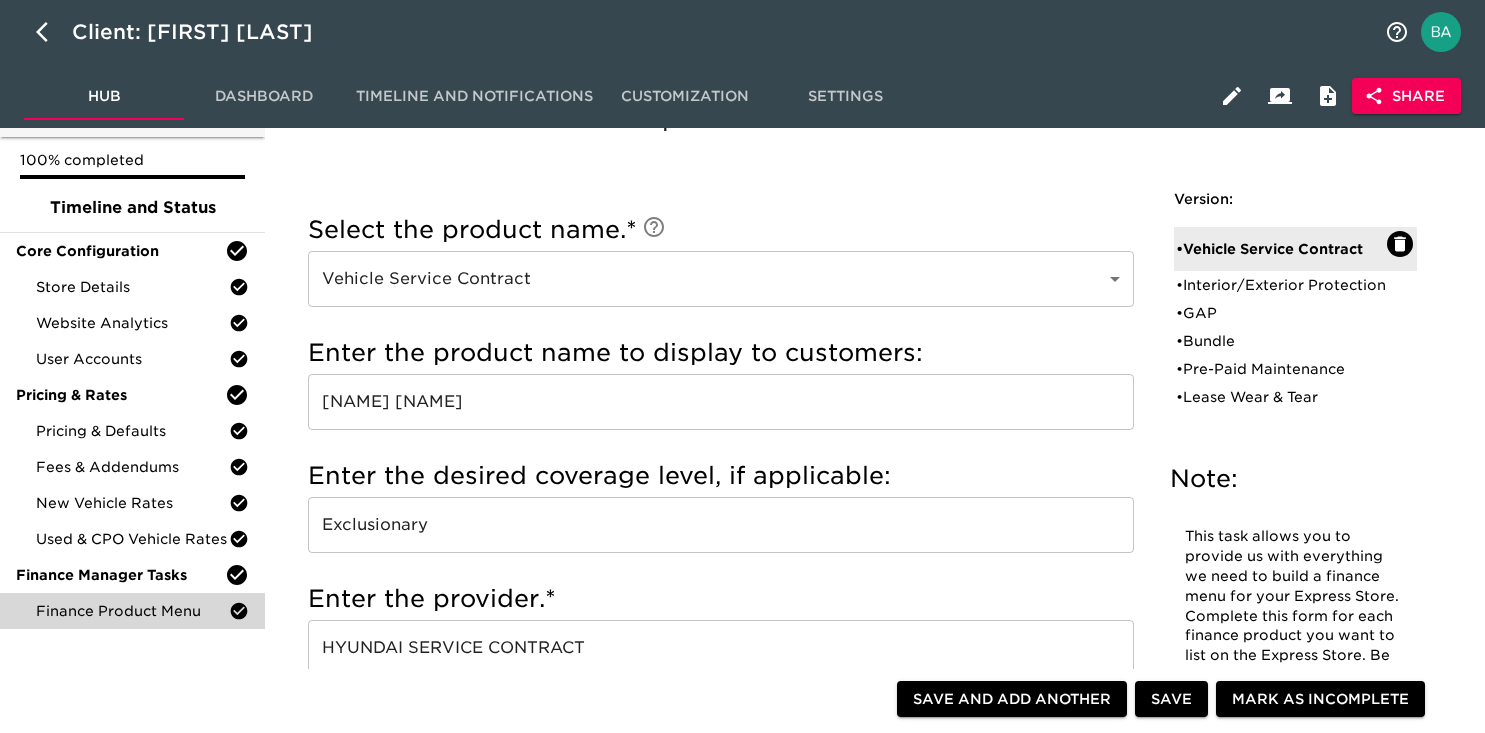 scroll, scrollTop: 0, scrollLeft: 0, axis: both 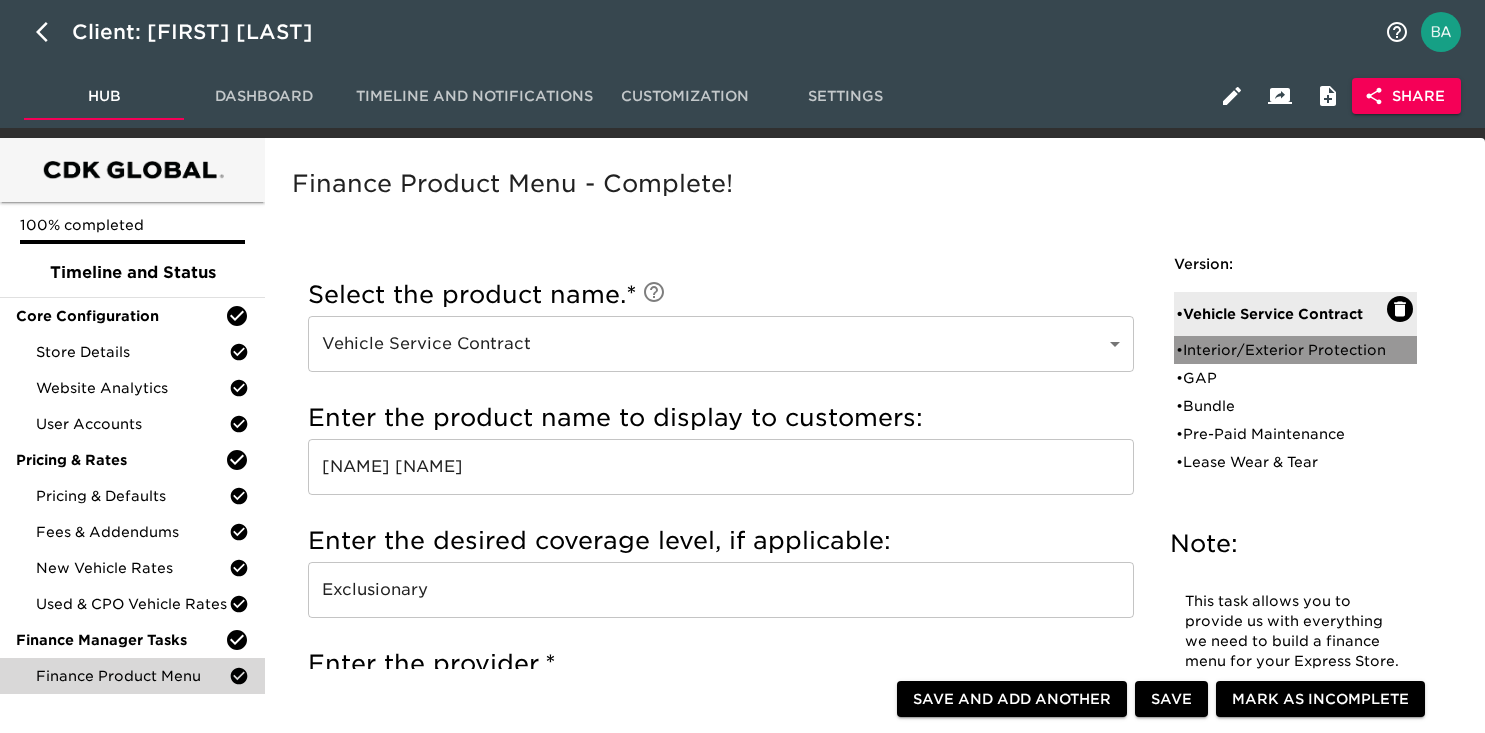 click on "•  Interior/Exterior Protection" at bounding box center [1281, 350] 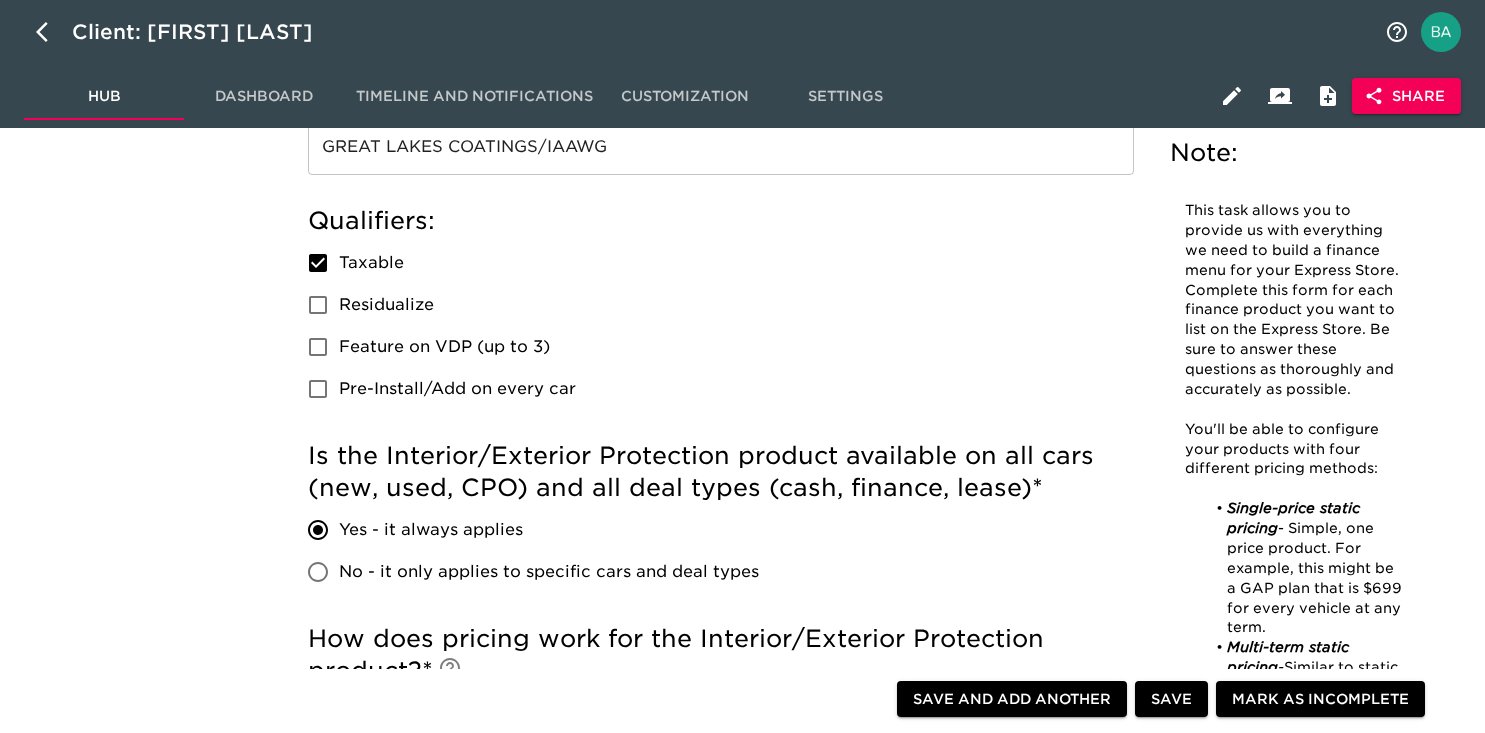 scroll, scrollTop: 617, scrollLeft: 0, axis: vertical 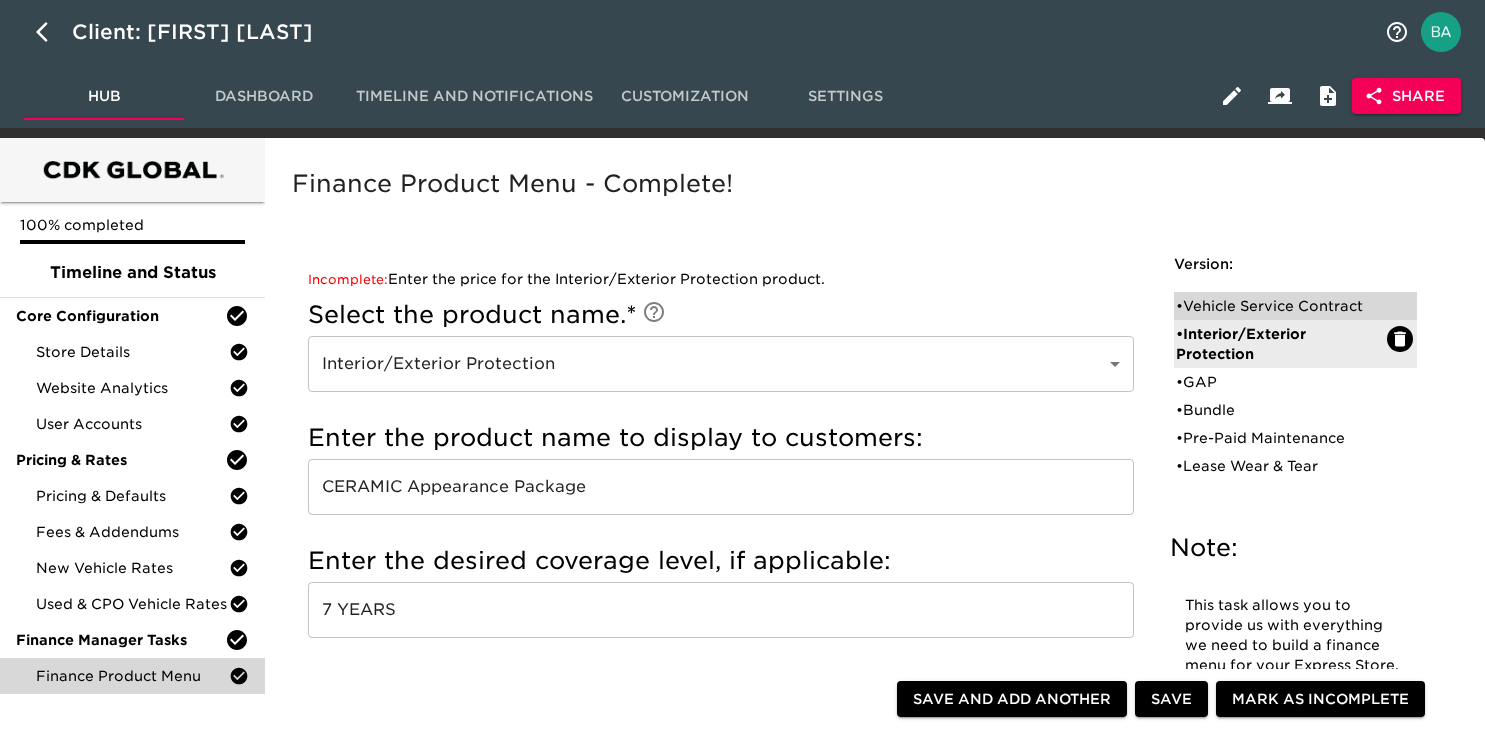 click on "•  Vehicle Service Contract" at bounding box center (1281, 306) 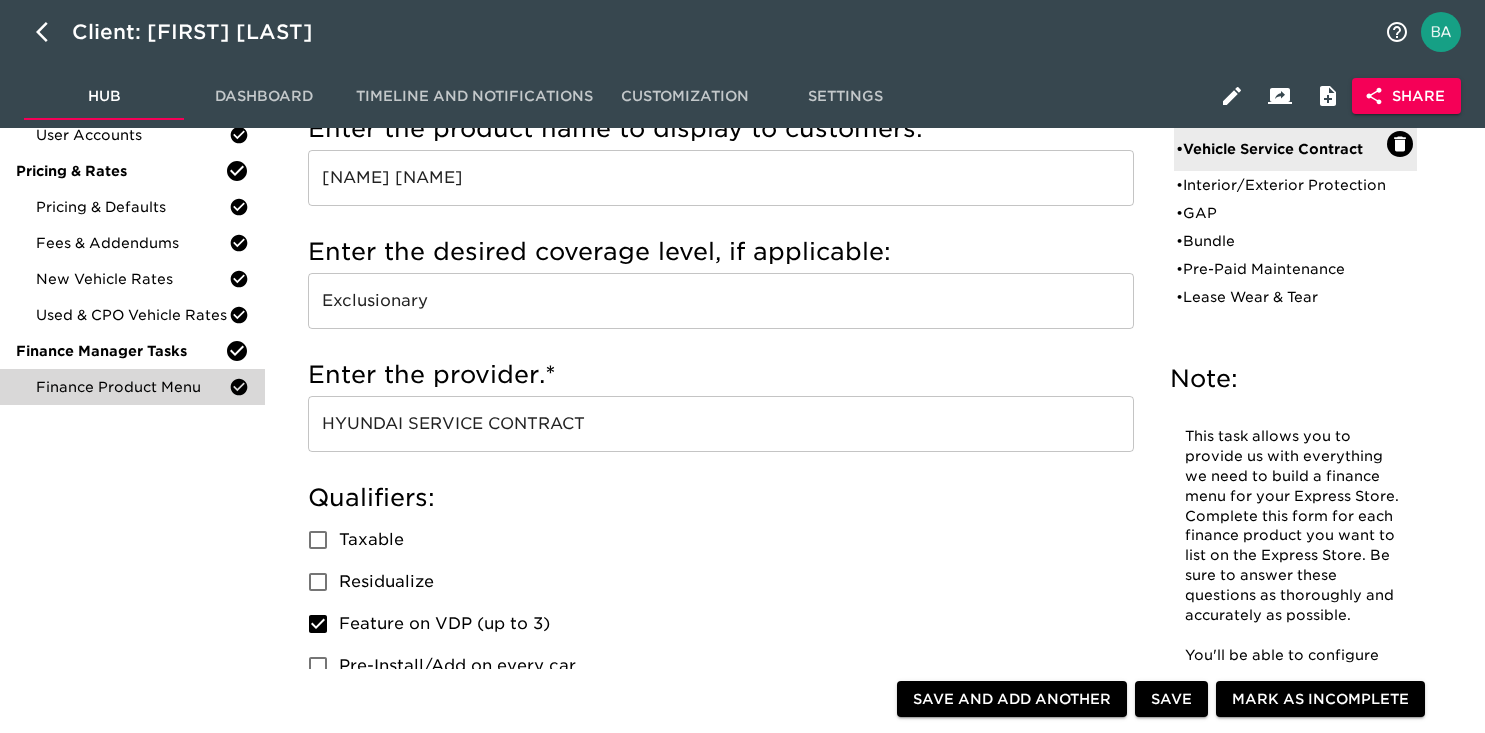 scroll, scrollTop: 307, scrollLeft: 0, axis: vertical 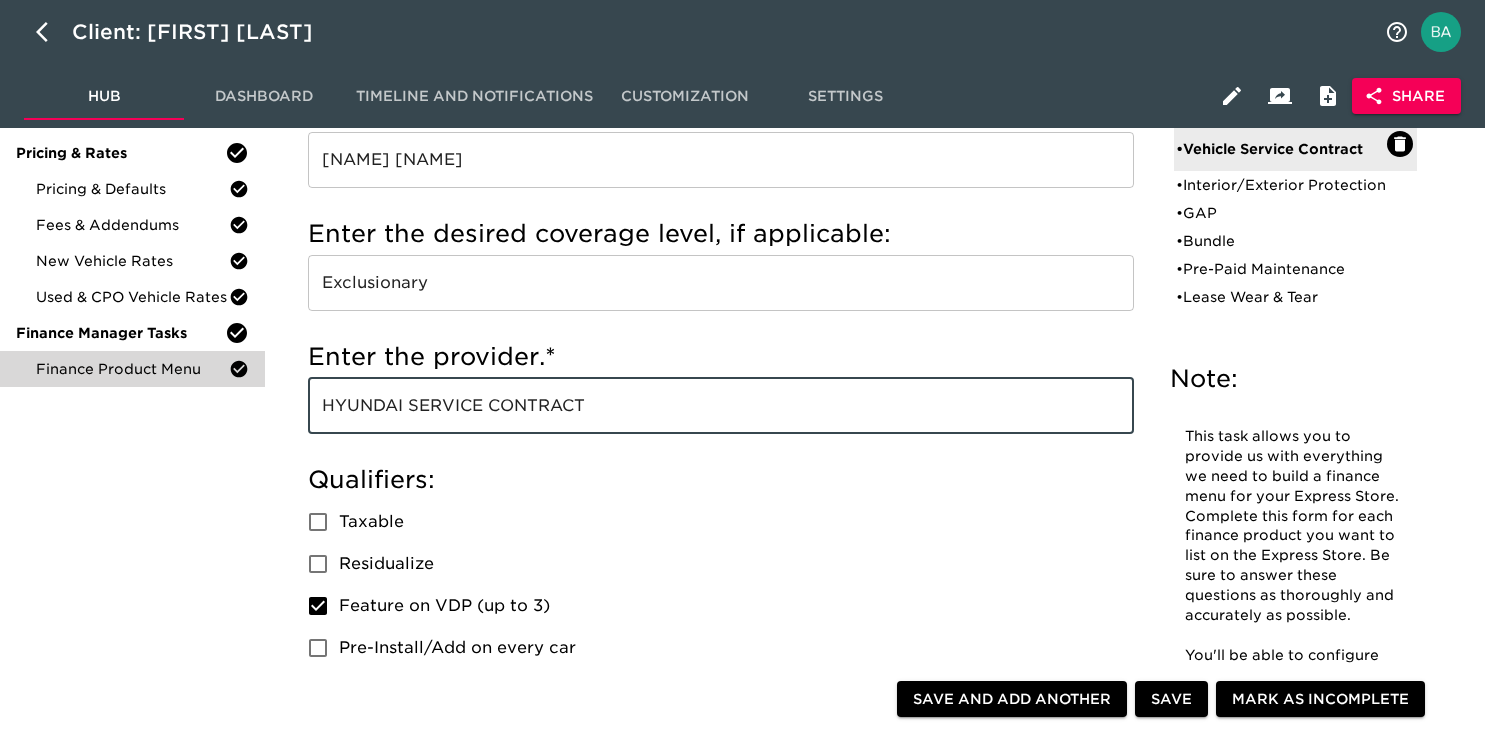 click on "HYUNDAI SERVICE CONTRACT" at bounding box center (721, 406) 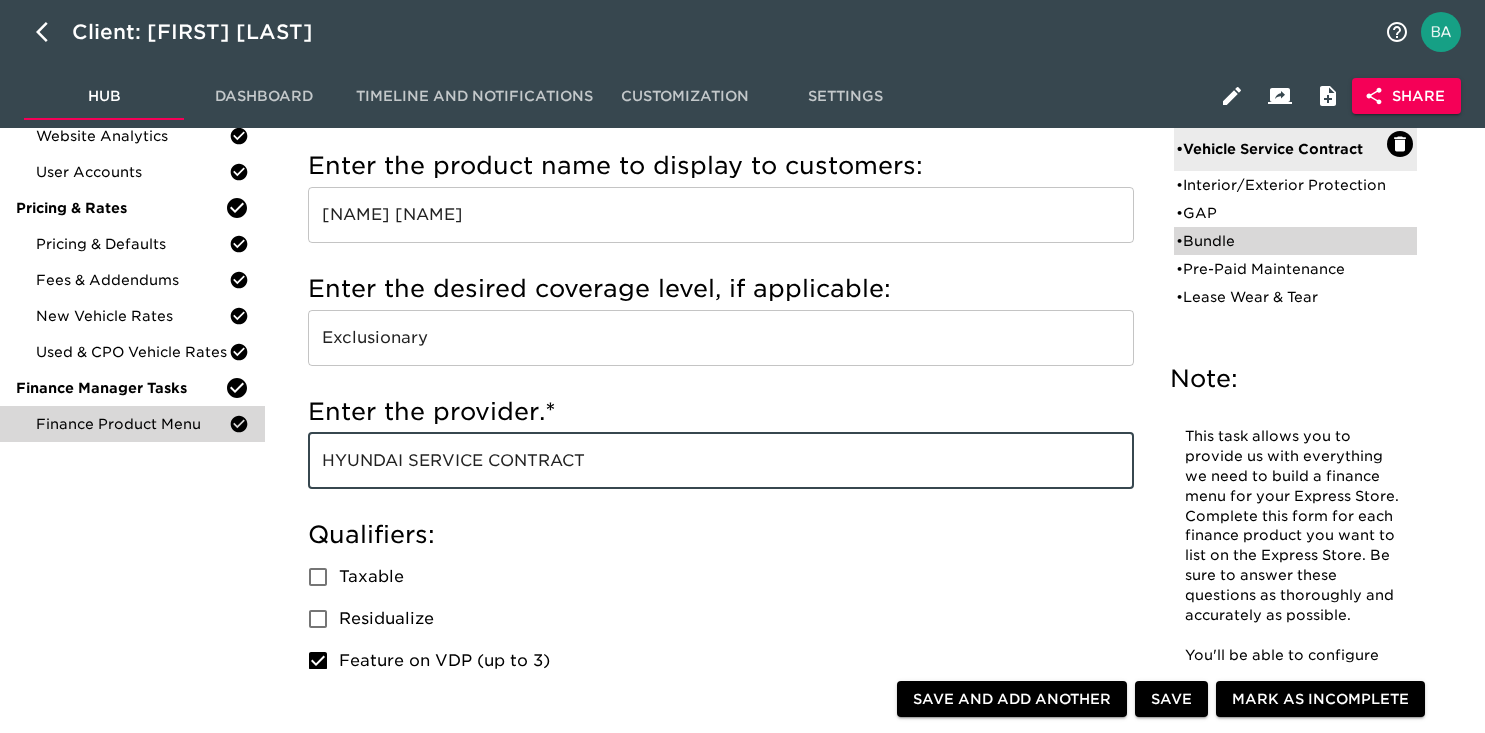 scroll, scrollTop: 233, scrollLeft: 0, axis: vertical 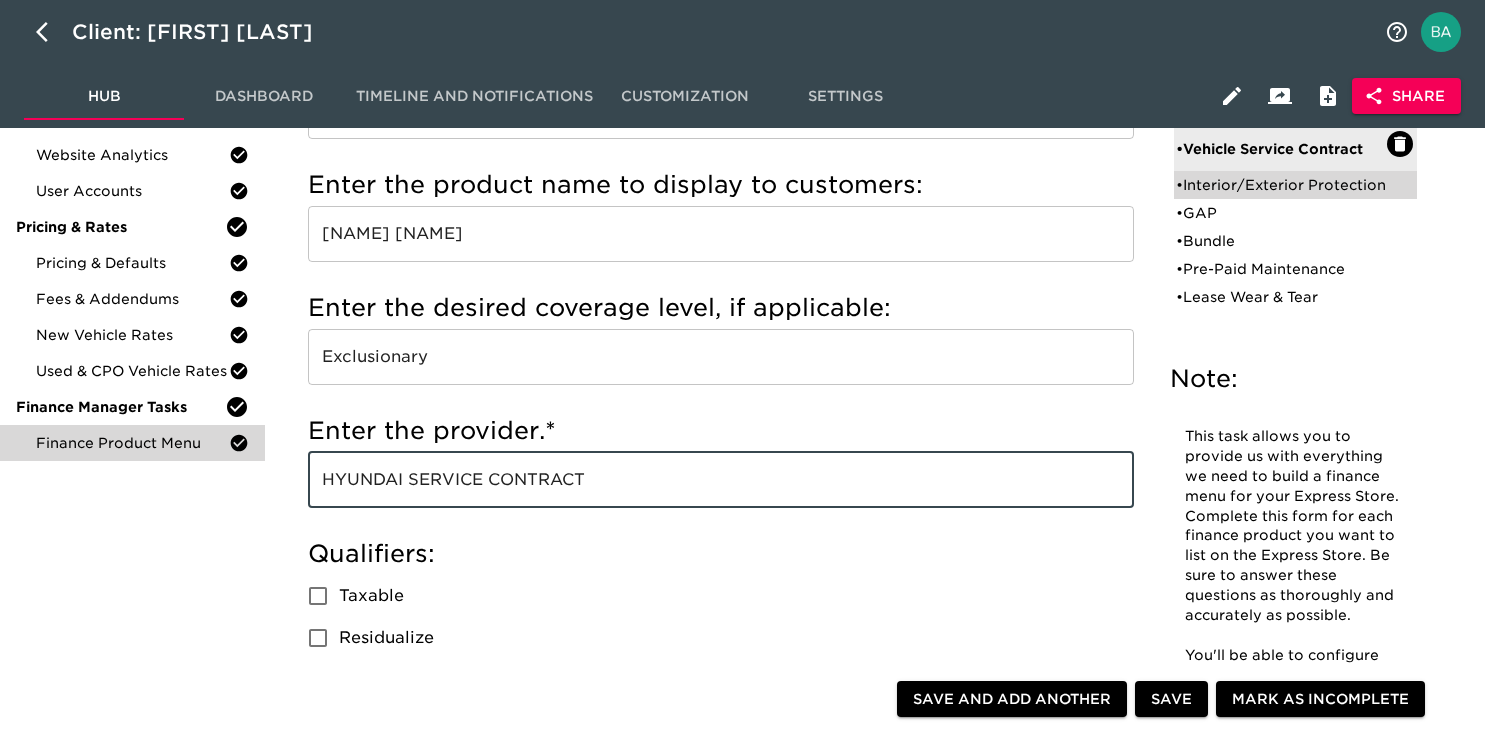 click on "•  Interior/Exterior Protection" at bounding box center [1281, 185] 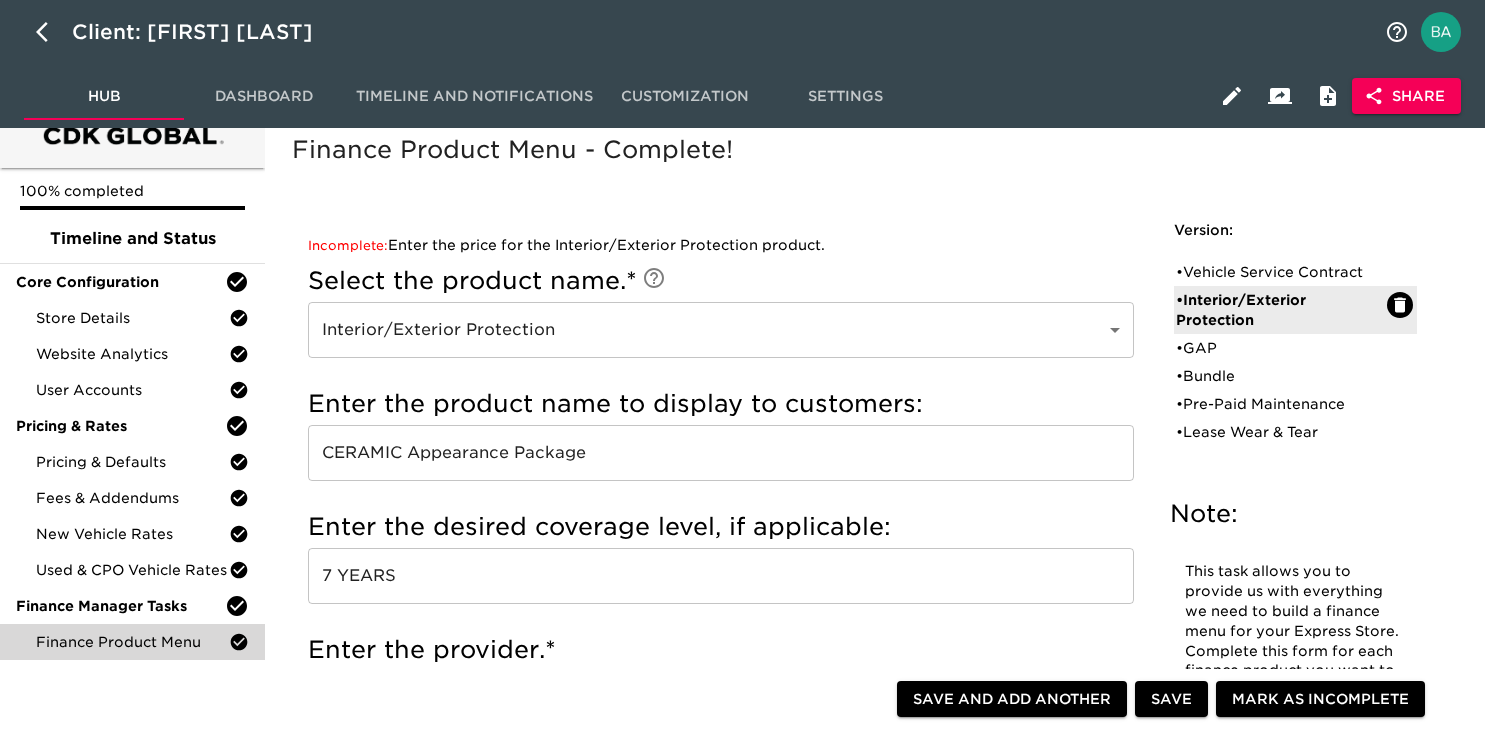 scroll, scrollTop: 0, scrollLeft: 0, axis: both 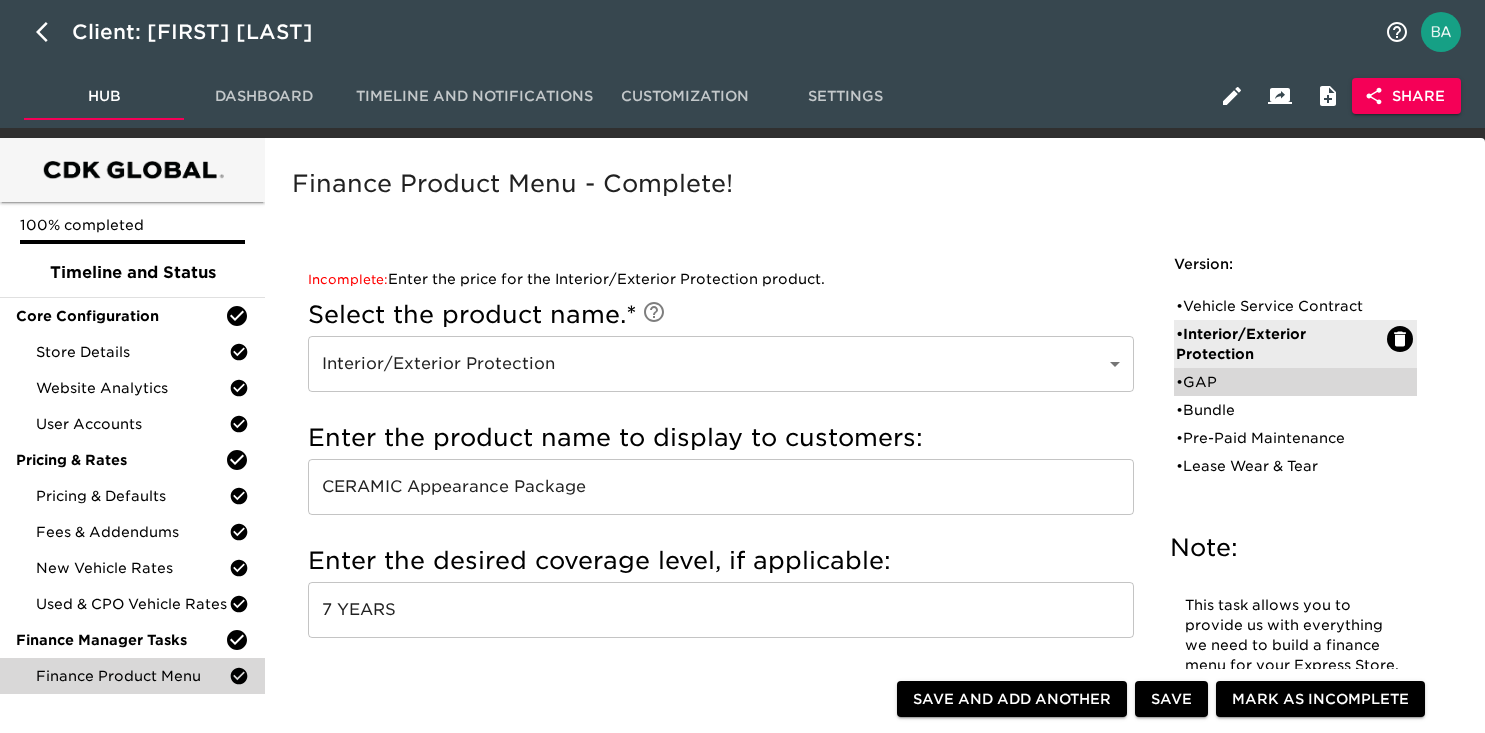 click on "•  GAP" at bounding box center (1281, 382) 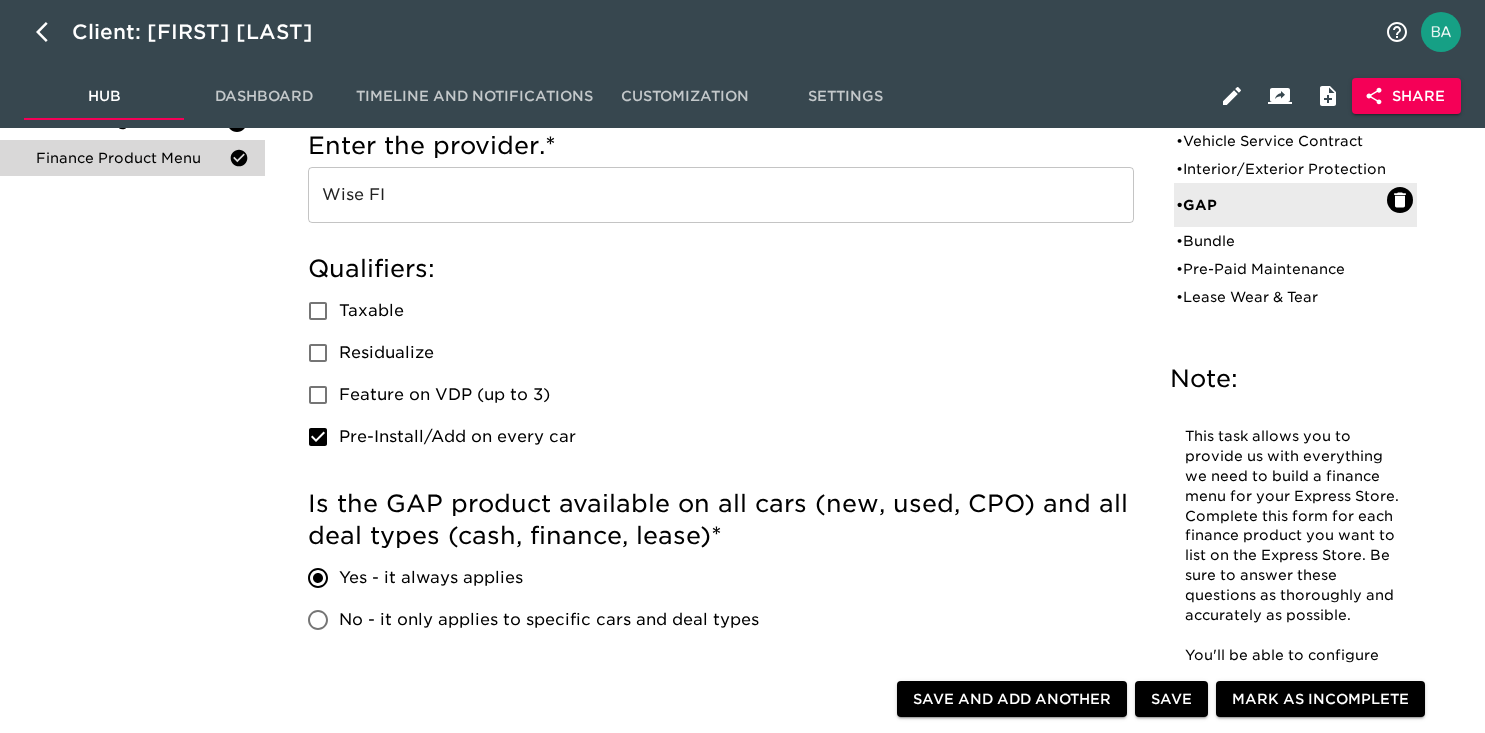 scroll, scrollTop: 522, scrollLeft: 0, axis: vertical 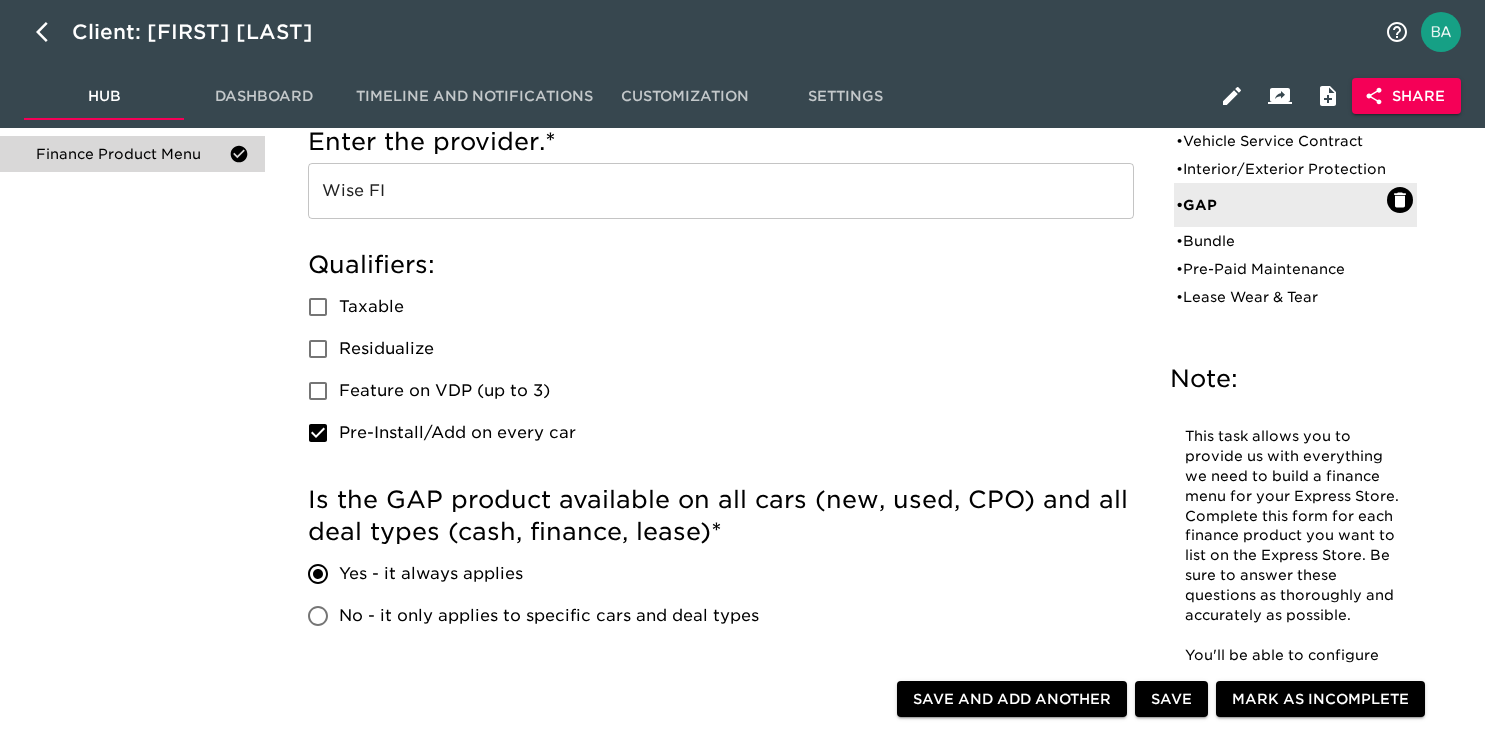 click on "Wise FI" at bounding box center [721, 191] 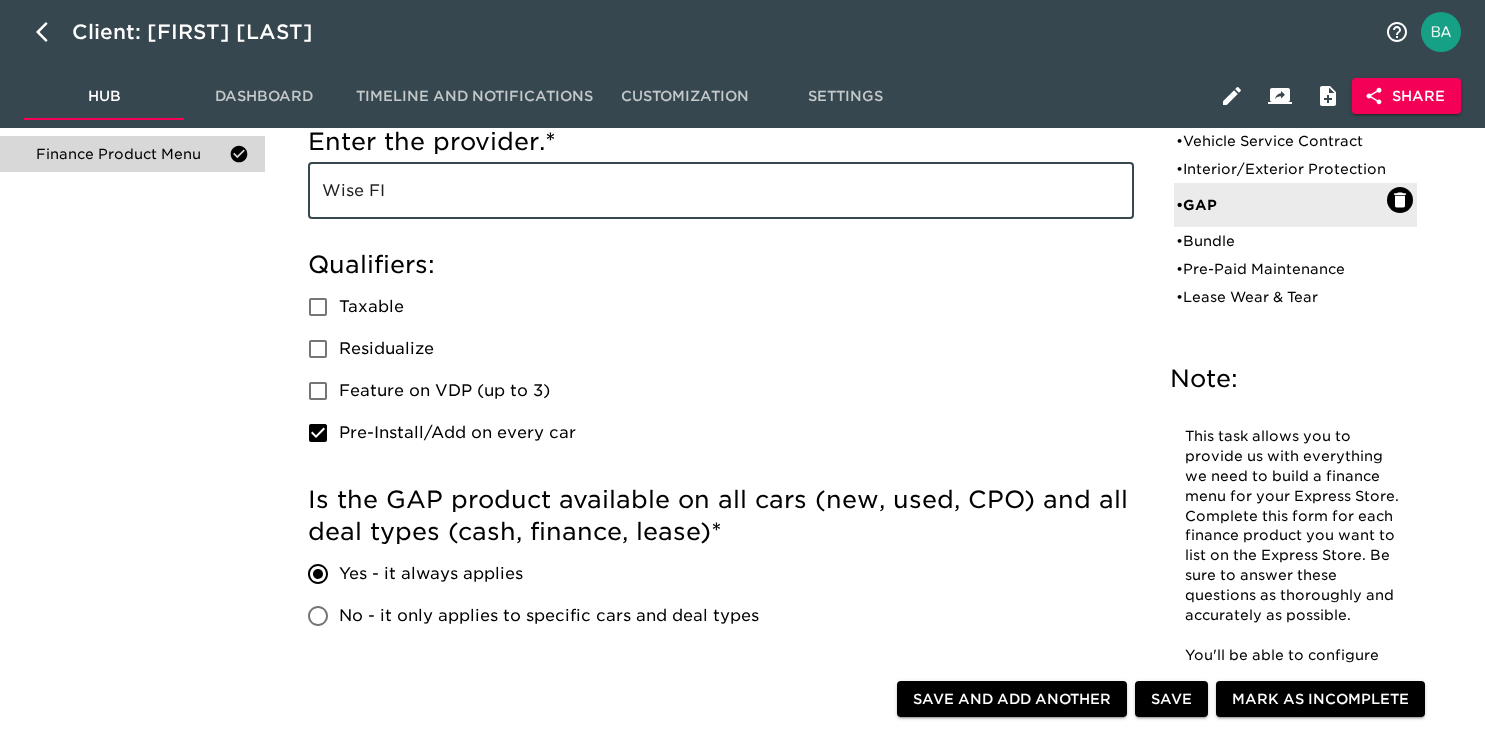 click on "Wise FI" at bounding box center [721, 191] 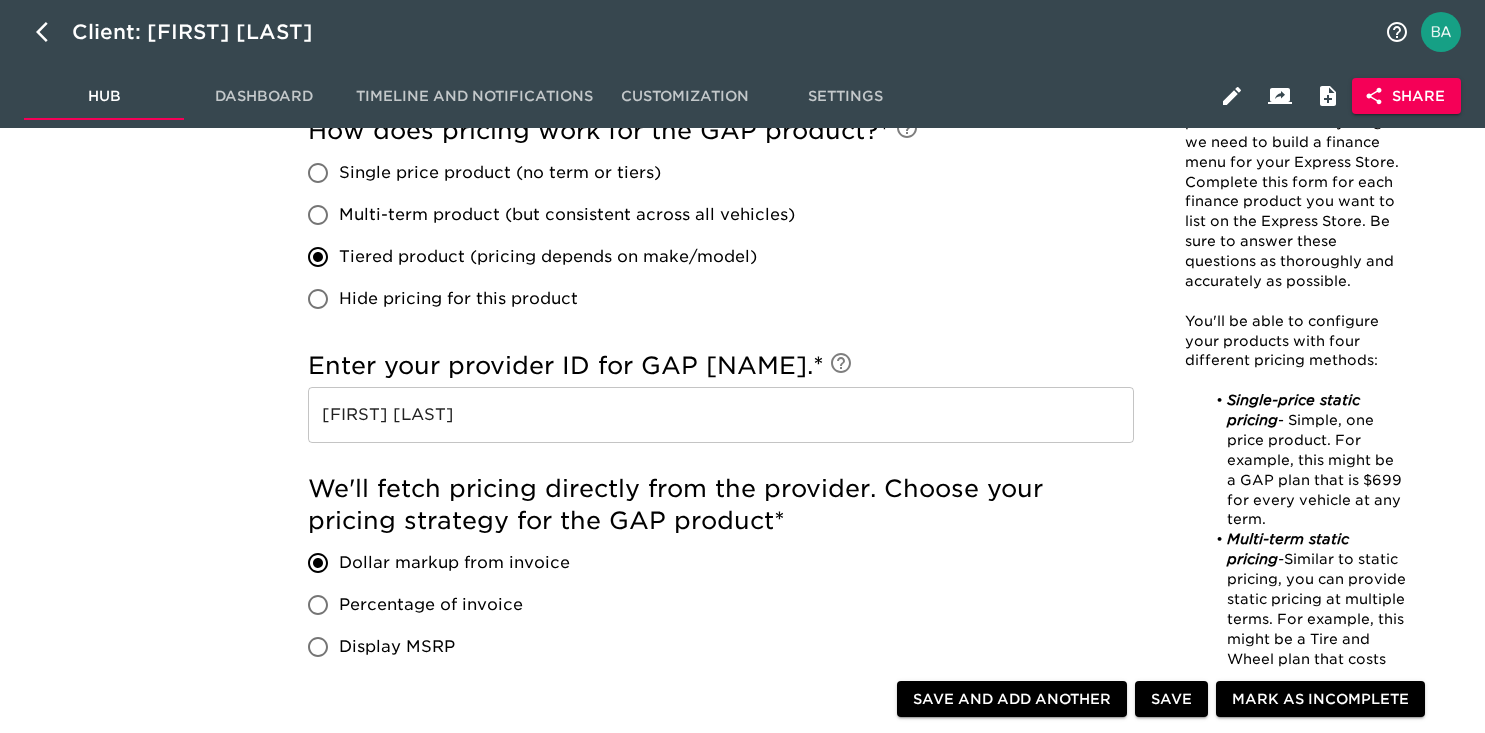scroll, scrollTop: 1077, scrollLeft: 0, axis: vertical 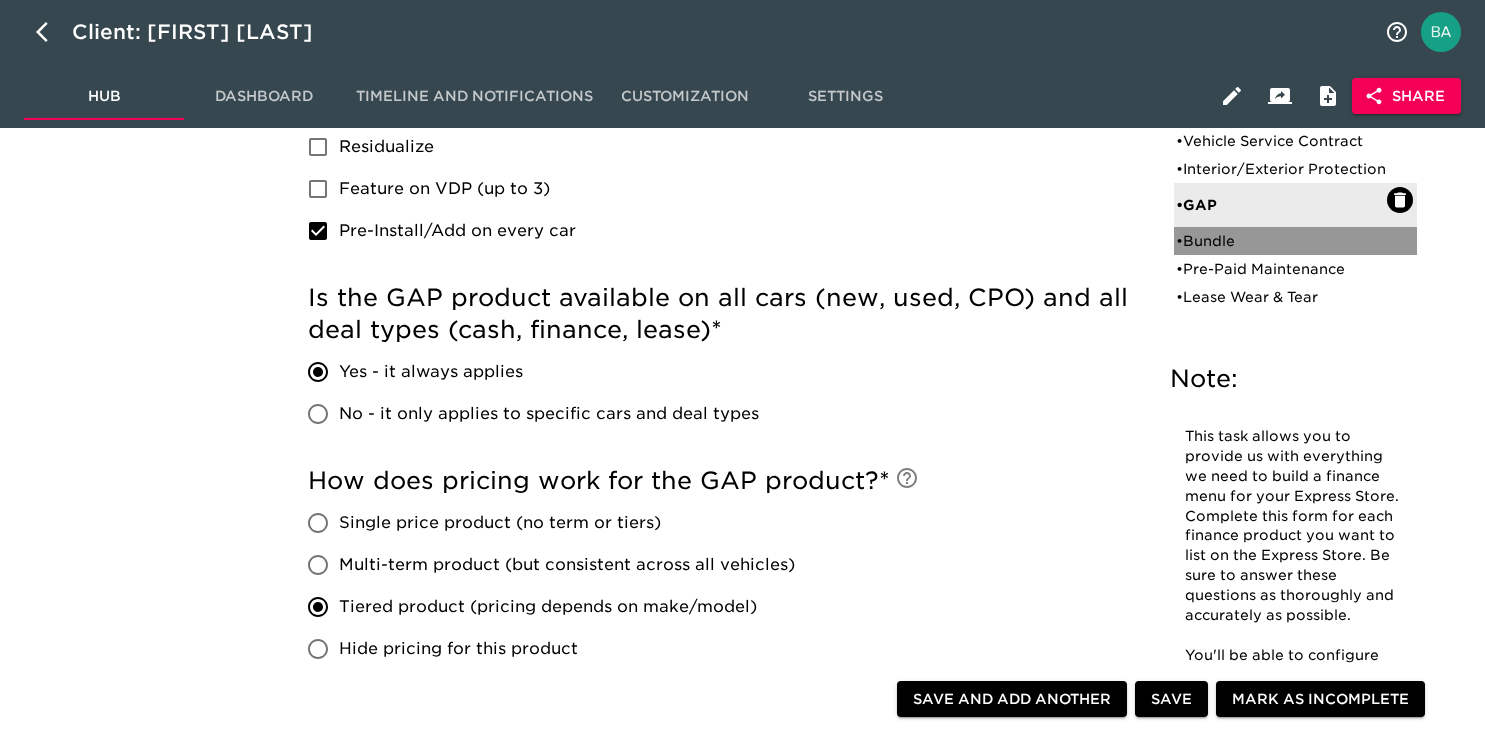 click on "•  Bundle" at bounding box center (1281, 241) 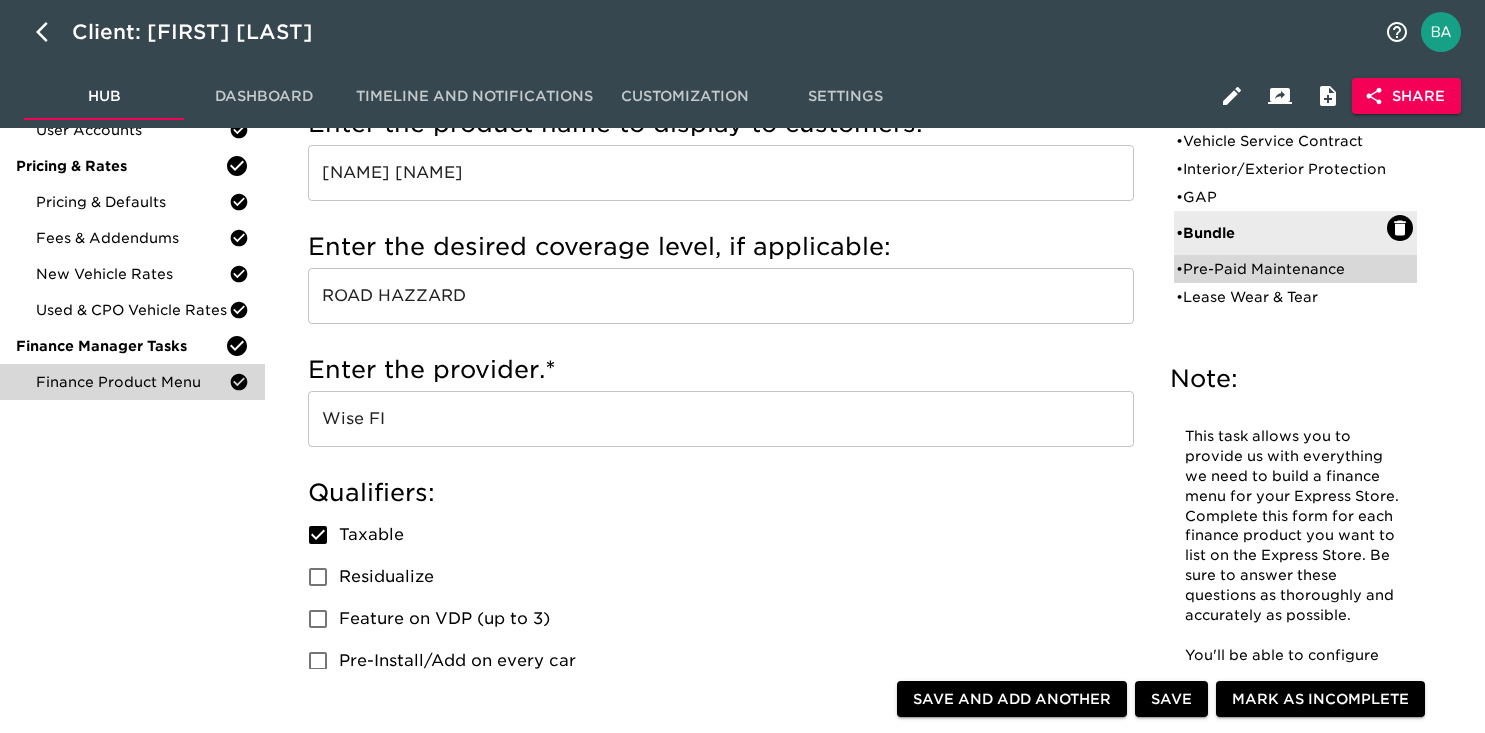 click on "•  Pre-Paid Maintenance" at bounding box center [1281, 269] 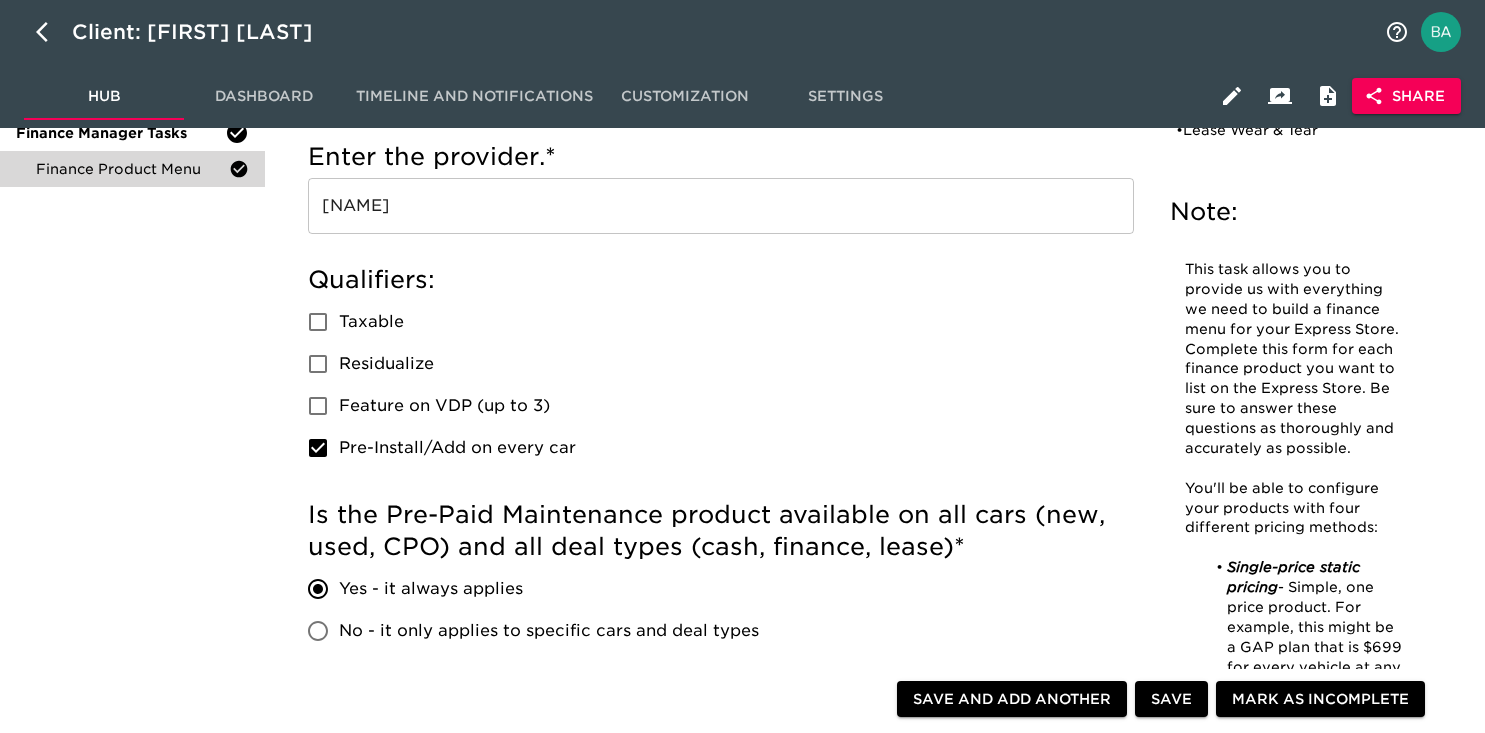 scroll, scrollTop: 439, scrollLeft: 0, axis: vertical 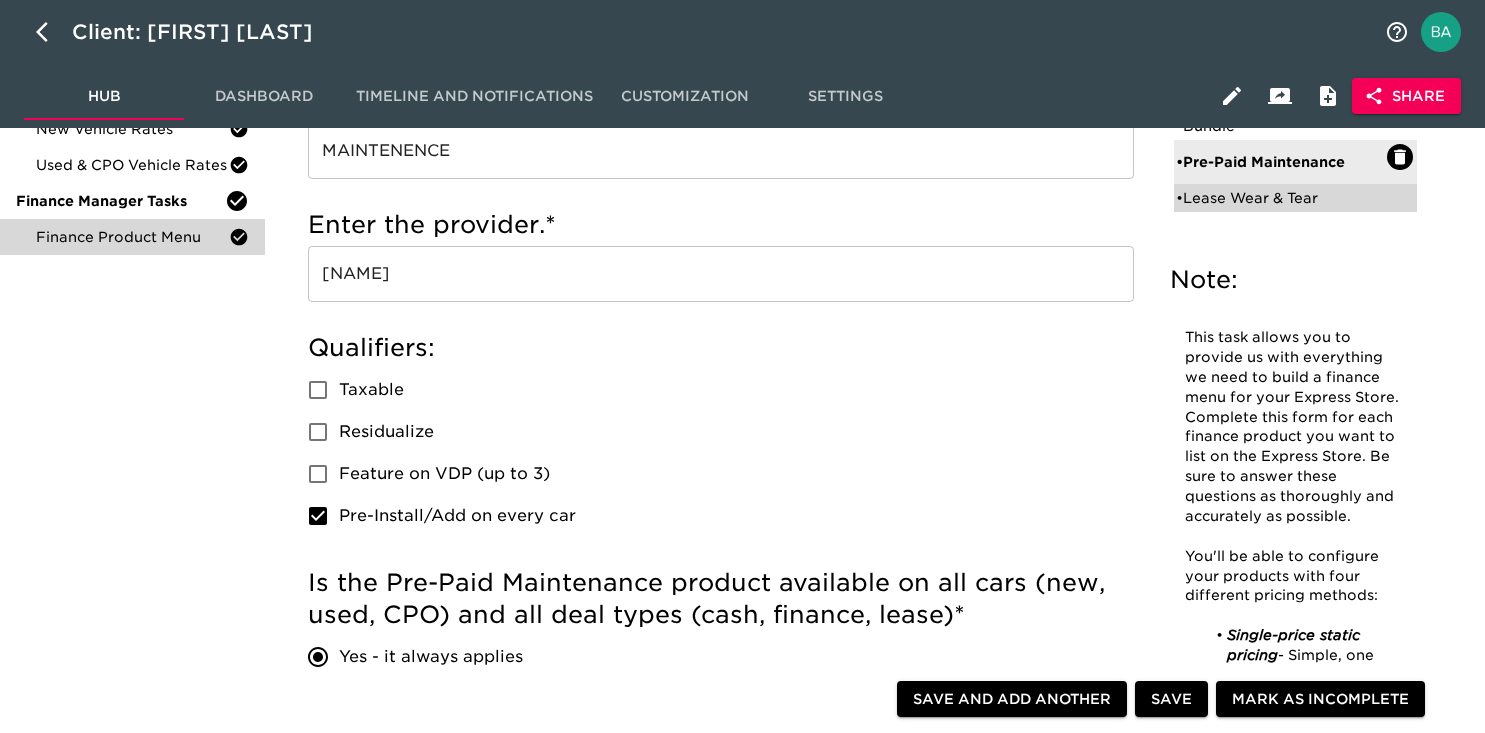 click on "•  Lease Wear & Tear" at bounding box center (1281, 198) 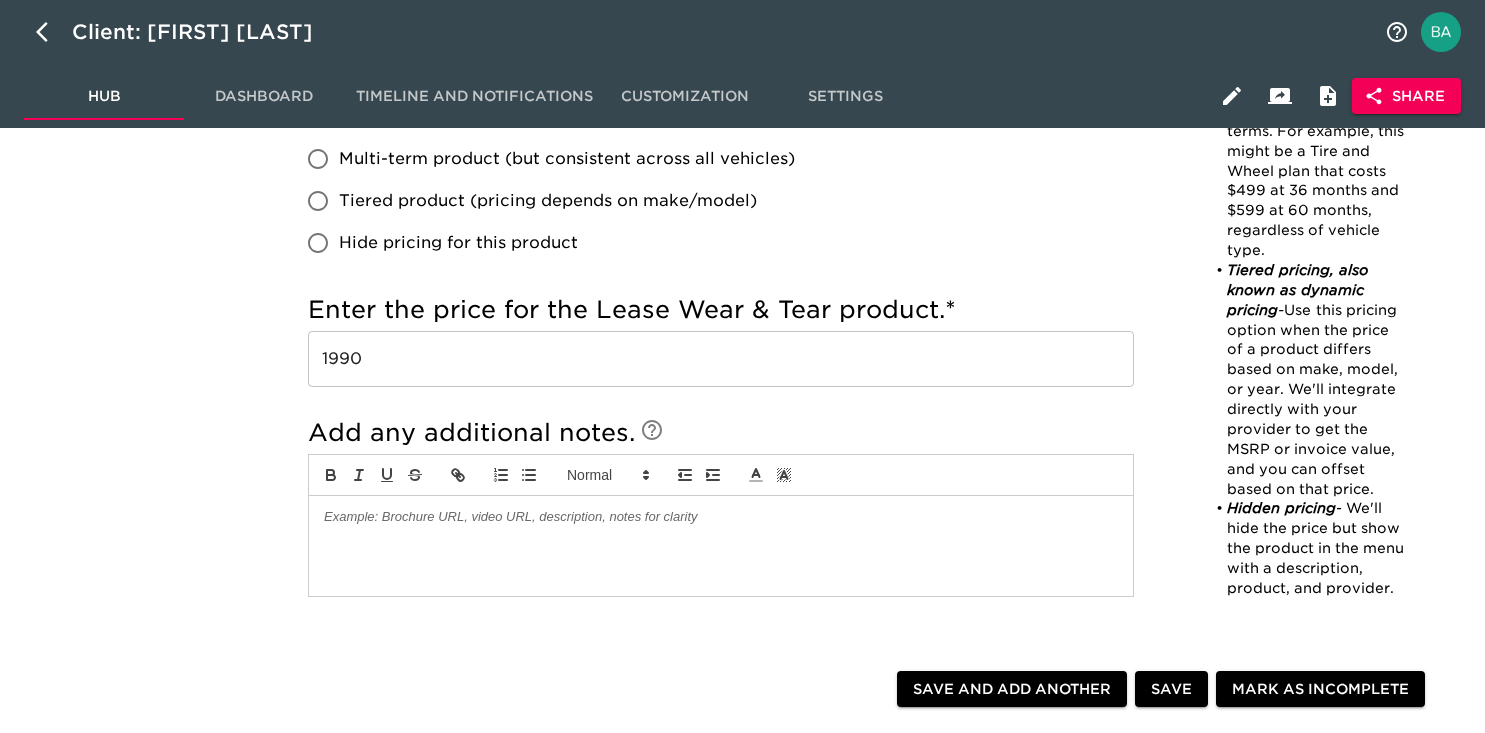 scroll, scrollTop: 1460, scrollLeft: 0, axis: vertical 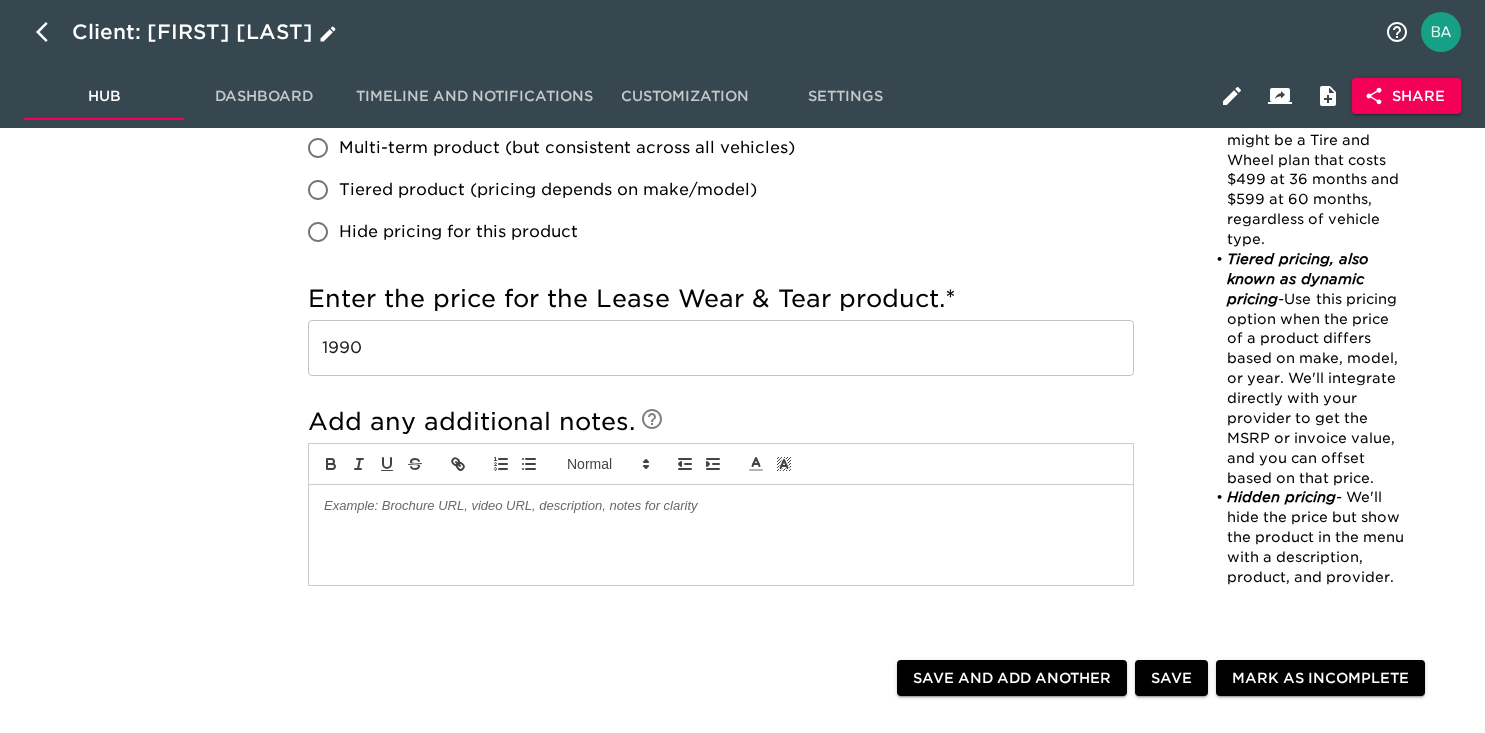 click on "Client:   Randy Wise Hyundai" at bounding box center (206, 32) 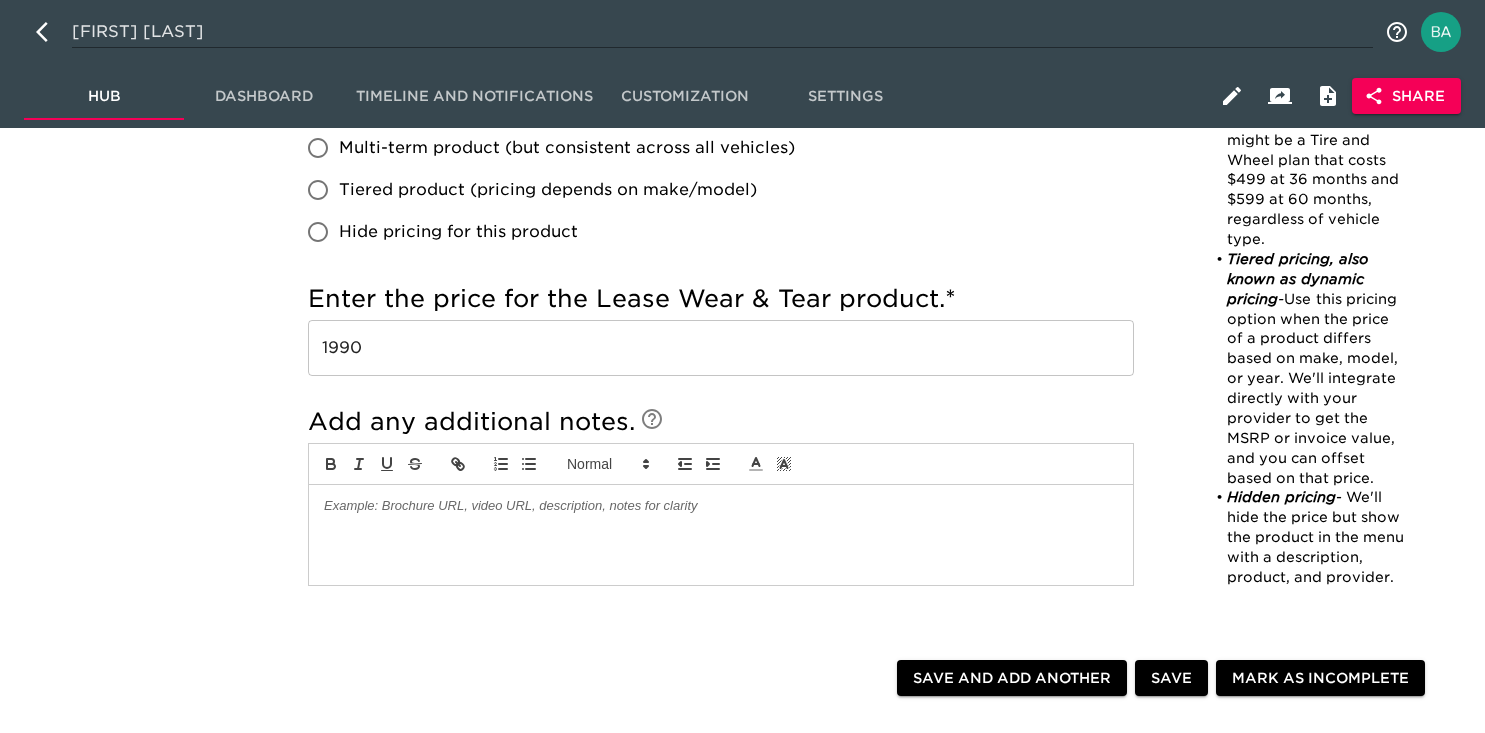click on "Randy Wise Hyundai" at bounding box center (722, 32) 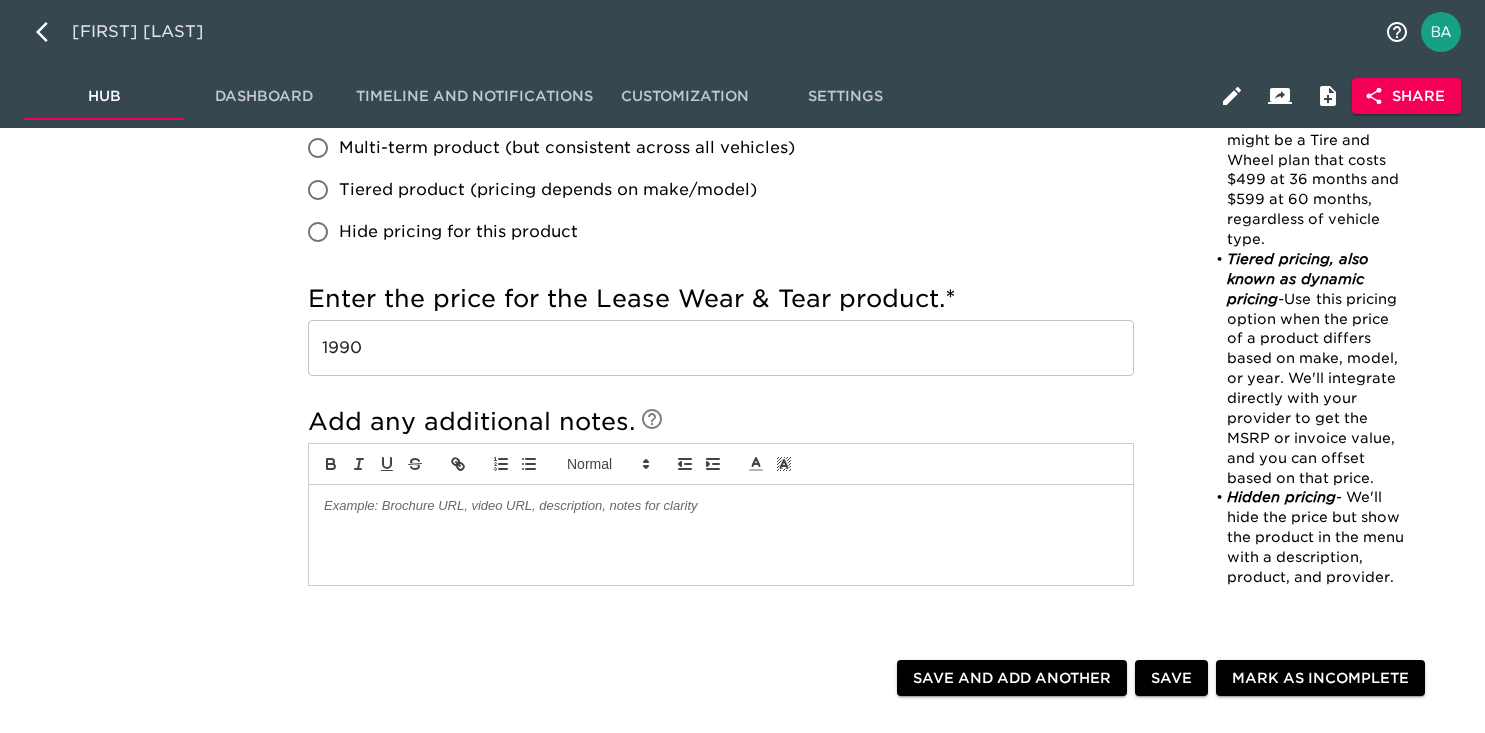 click on "Randy Wise Hyundai" at bounding box center [722, 32] 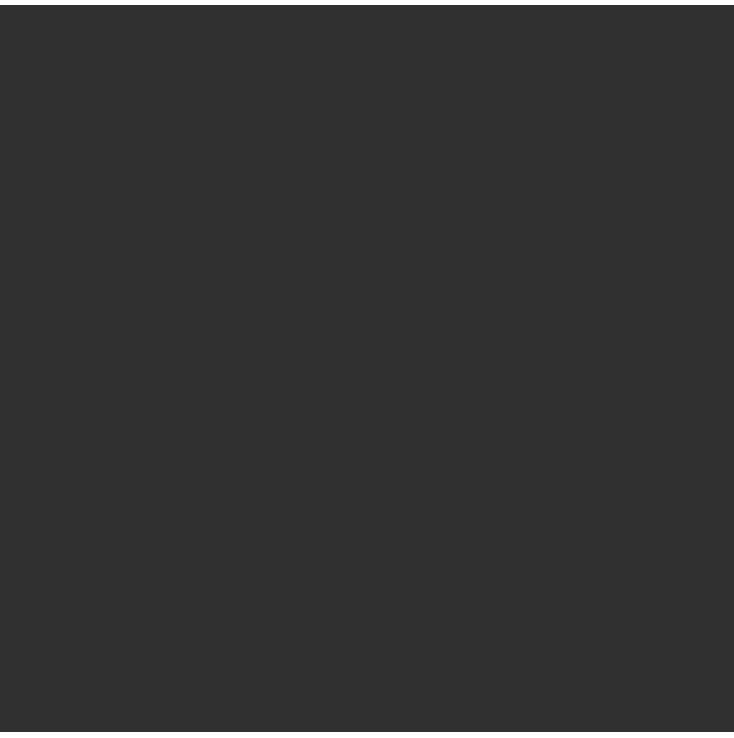 scroll, scrollTop: 0, scrollLeft: 0, axis: both 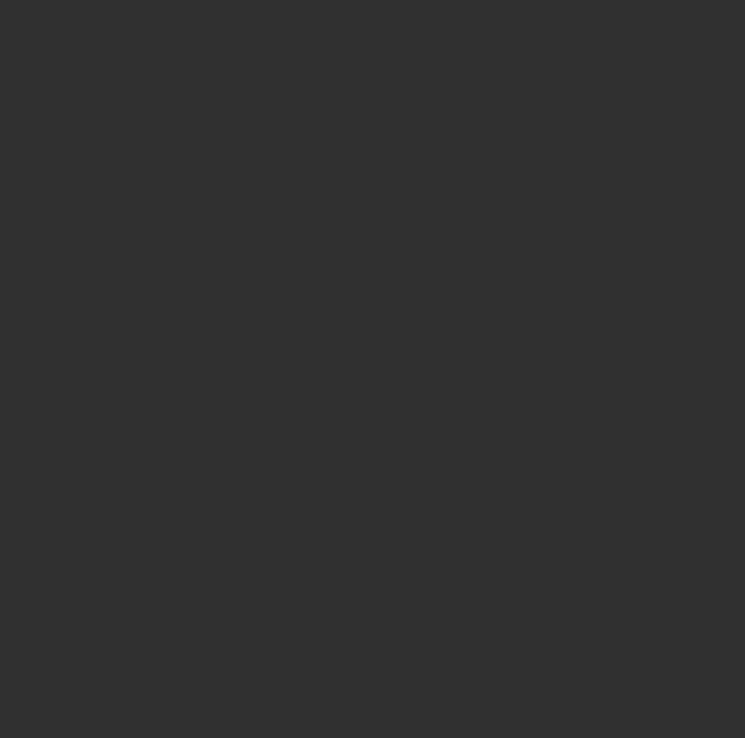 select on "10" 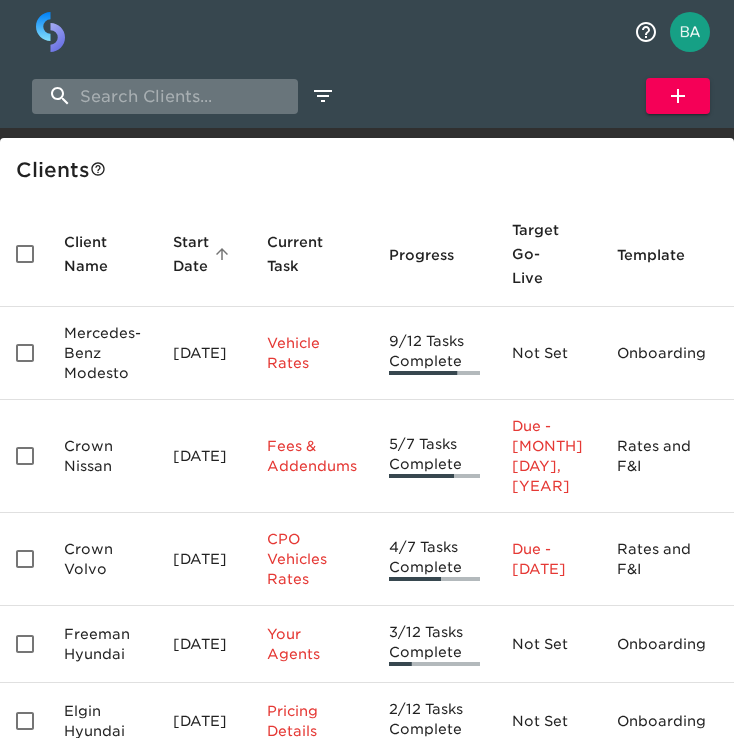 click at bounding box center [165, 96] 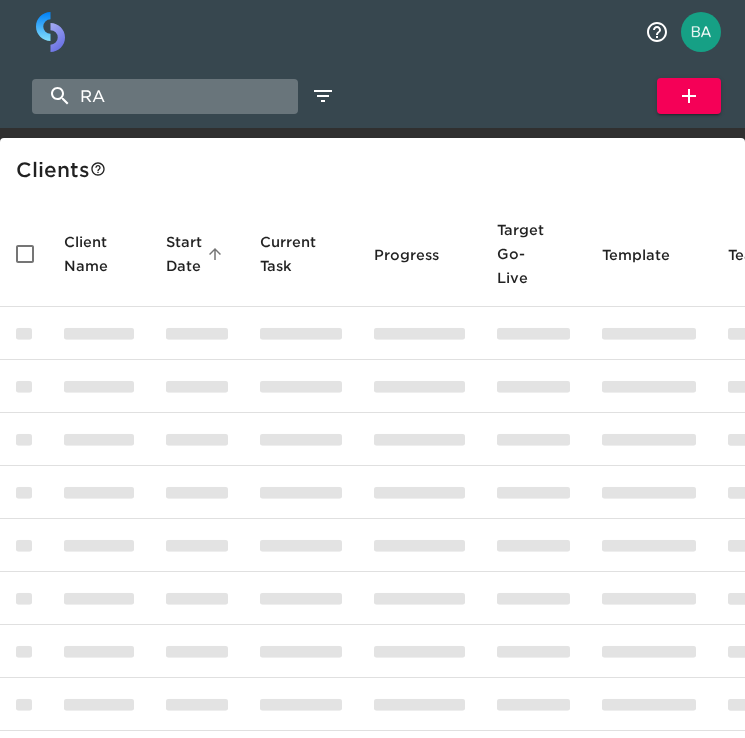 type on "R" 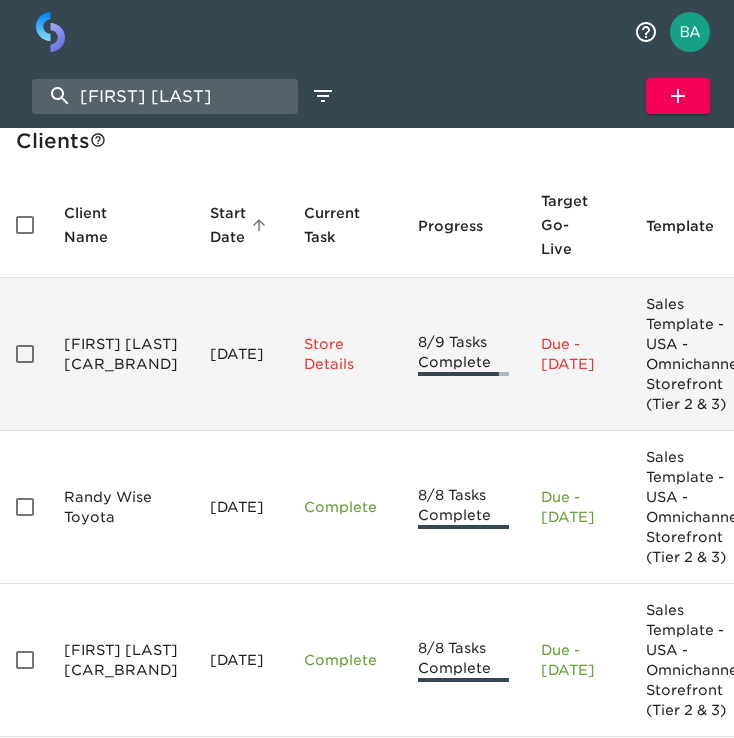 scroll, scrollTop: 47, scrollLeft: 0, axis: vertical 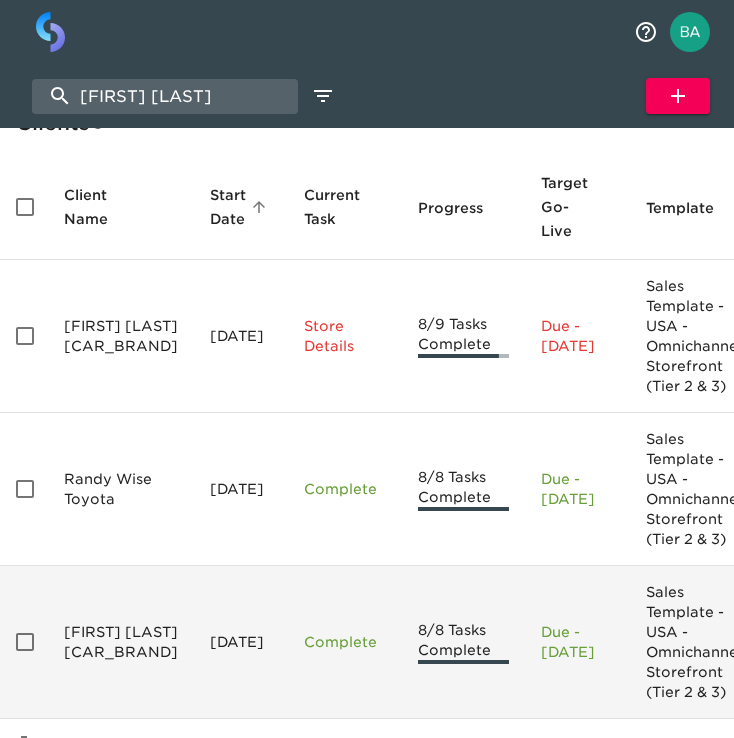 type on "[FIRST] [LAST]" 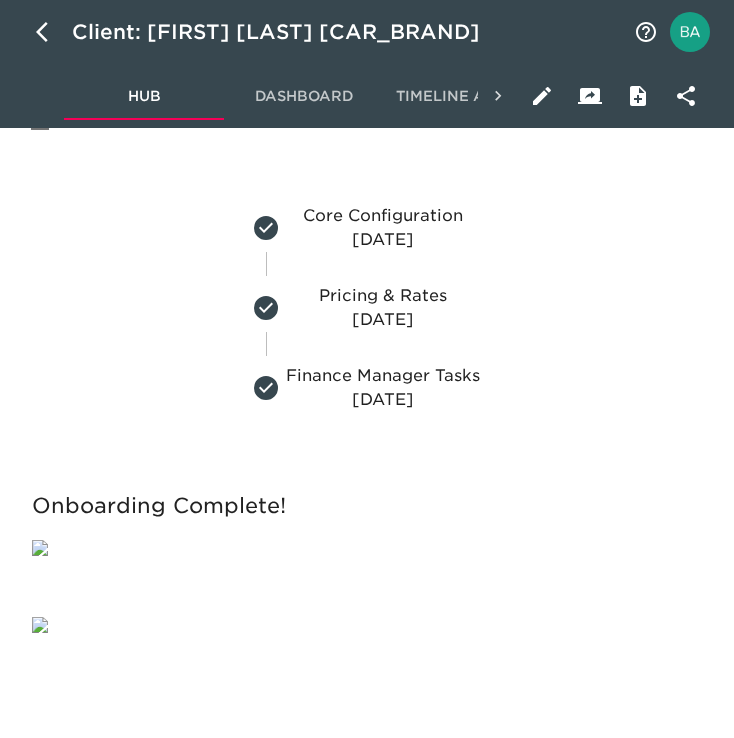 scroll, scrollTop: 0, scrollLeft: 0, axis: both 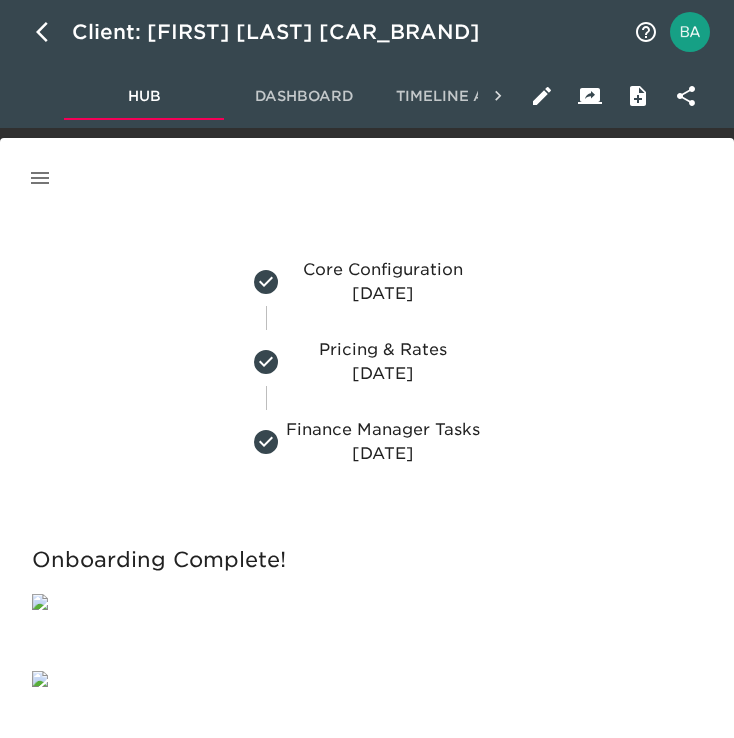 click 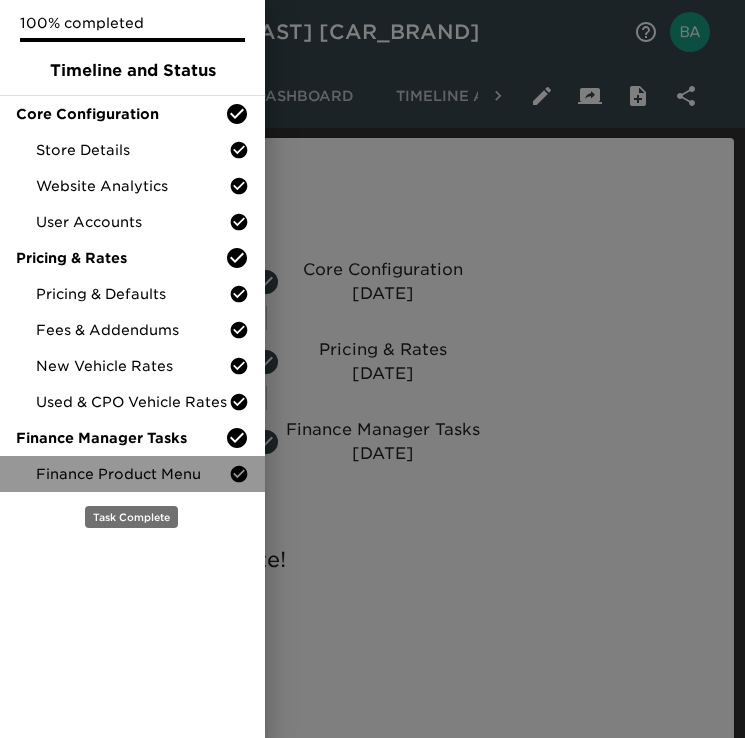 click on "Finance Product Menu" at bounding box center (132, 474) 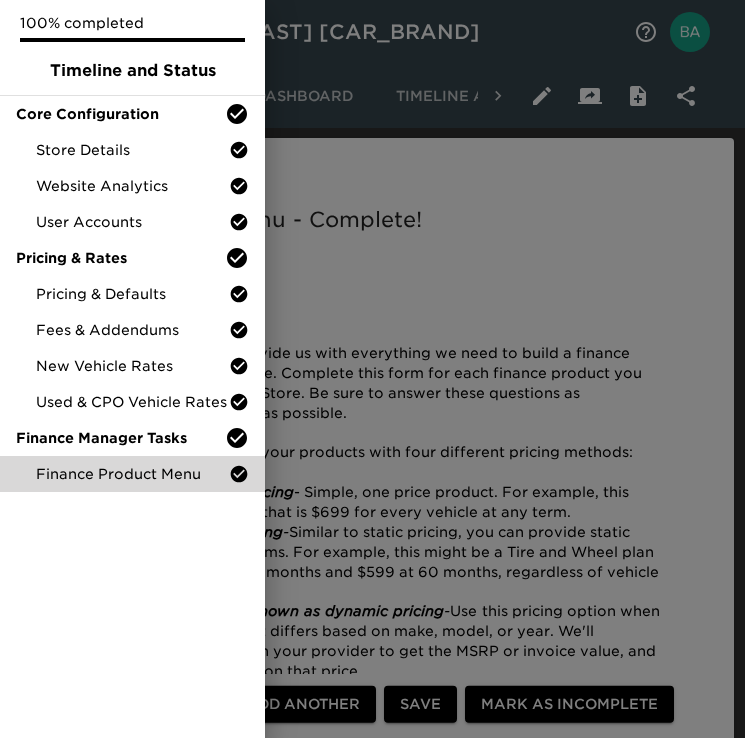 click at bounding box center [372, 369] 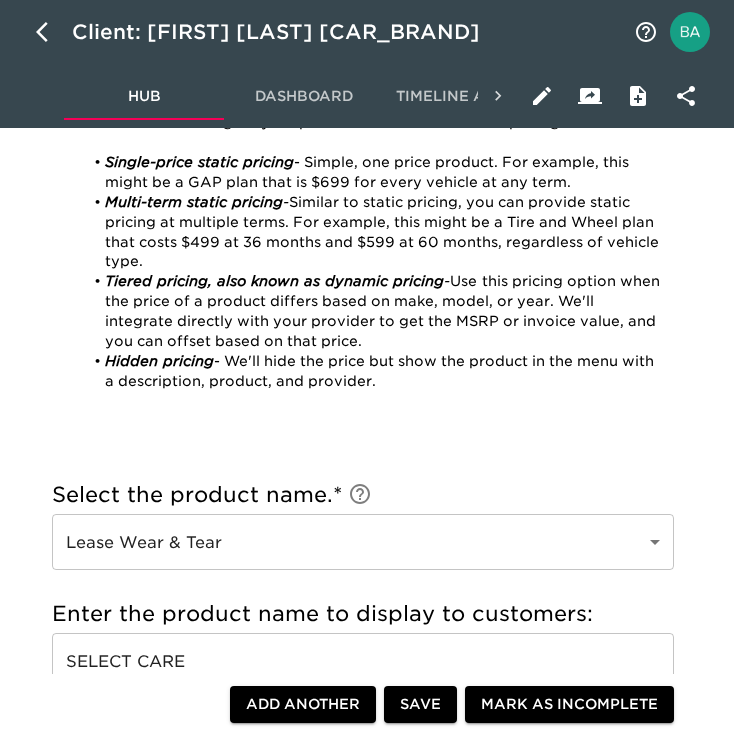 scroll, scrollTop: 0, scrollLeft: 0, axis: both 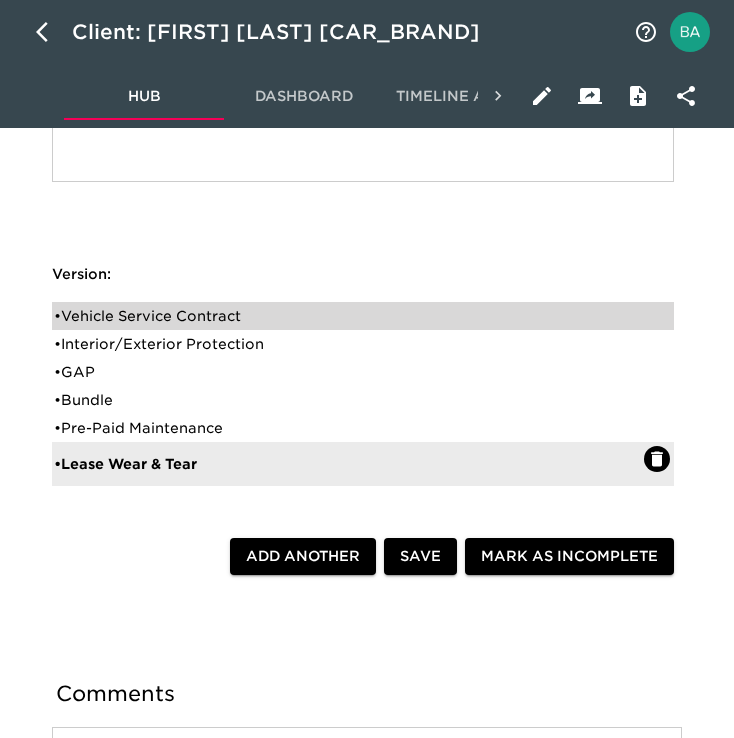 click on "•  Vehicle Service Contract" at bounding box center [349, 316] 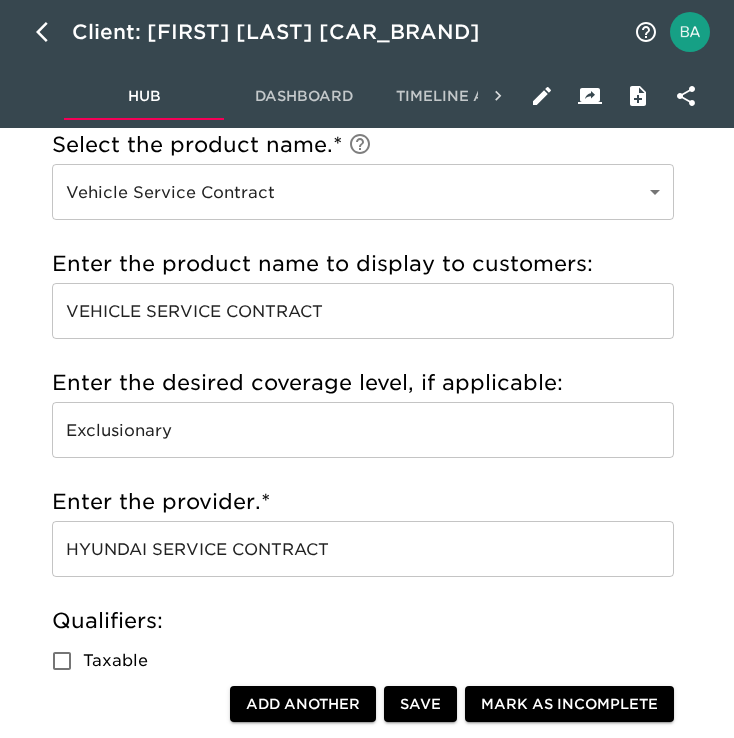 scroll, scrollTop: 684, scrollLeft: 0, axis: vertical 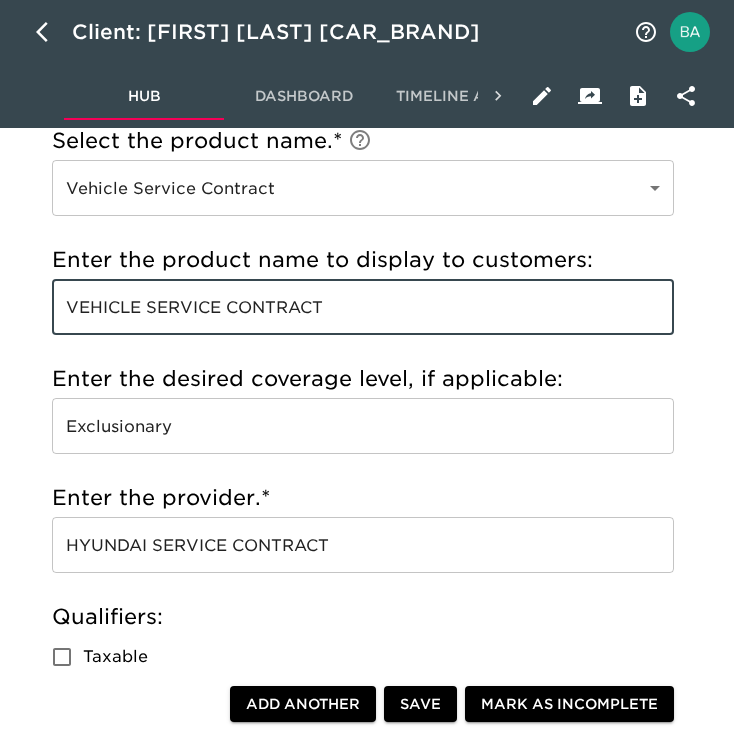 click on "VEHICLE SERVICE CONTRACT" at bounding box center [363, 307] 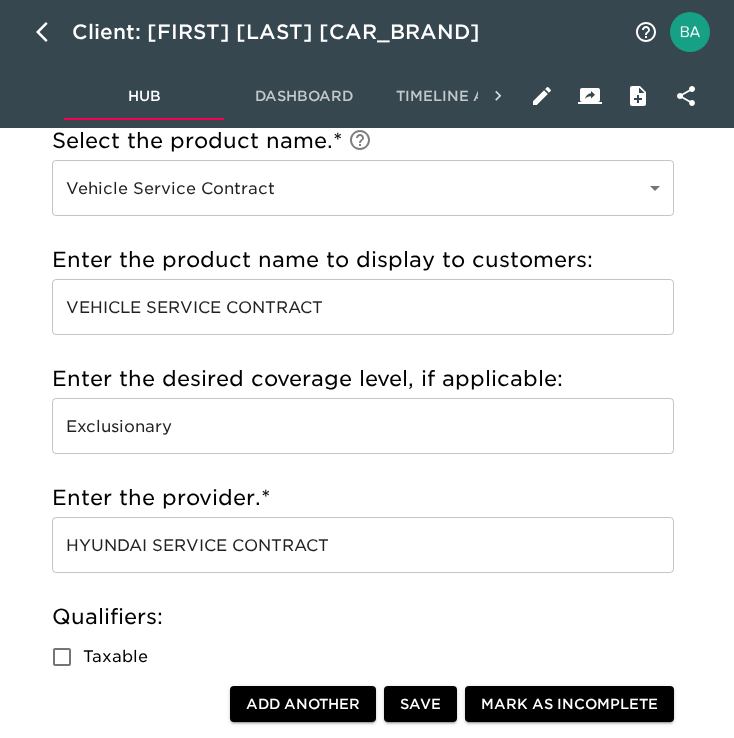 click on "Enter the desired coverage level, if applicable:" at bounding box center (363, 379) 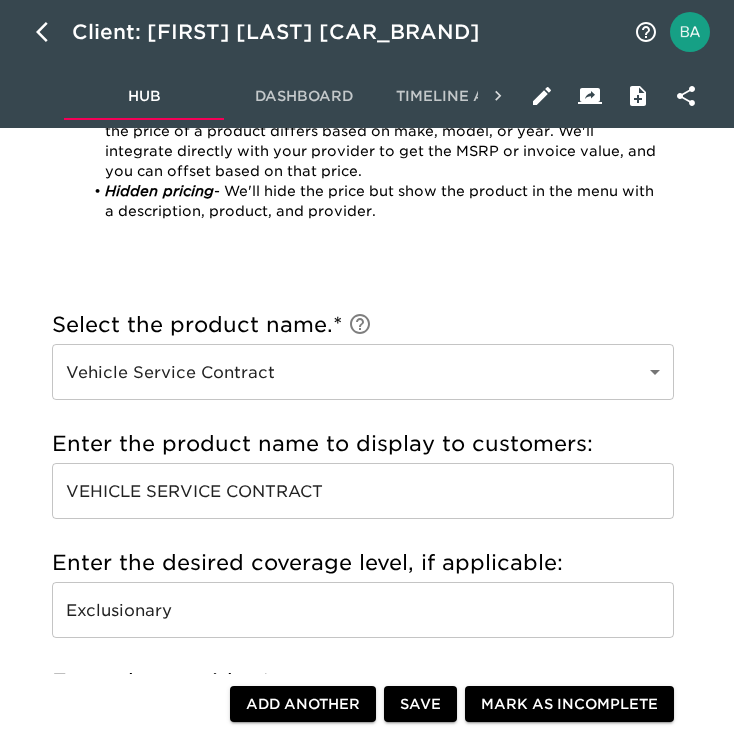 scroll, scrollTop: 502, scrollLeft: 0, axis: vertical 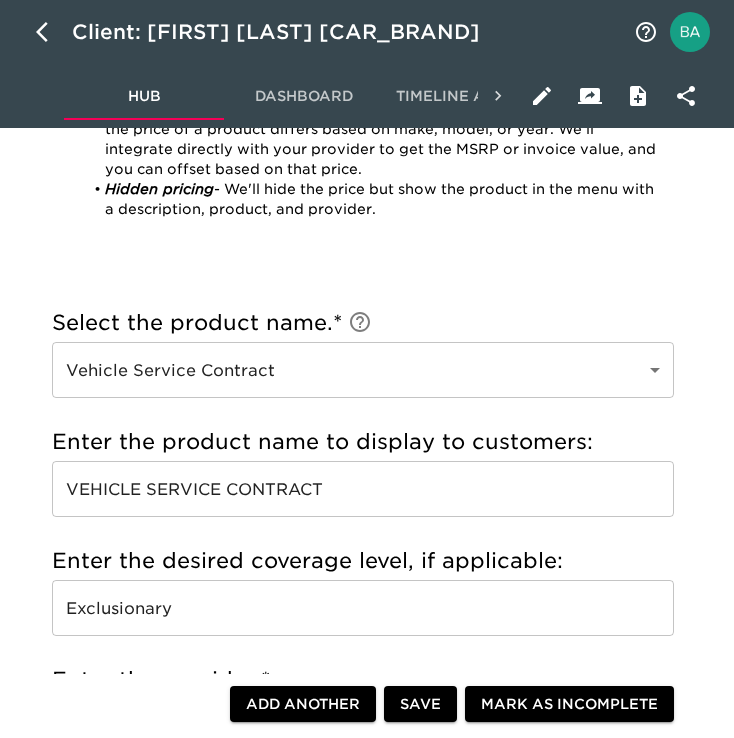 click on "Exclusionary" at bounding box center (363, 608) 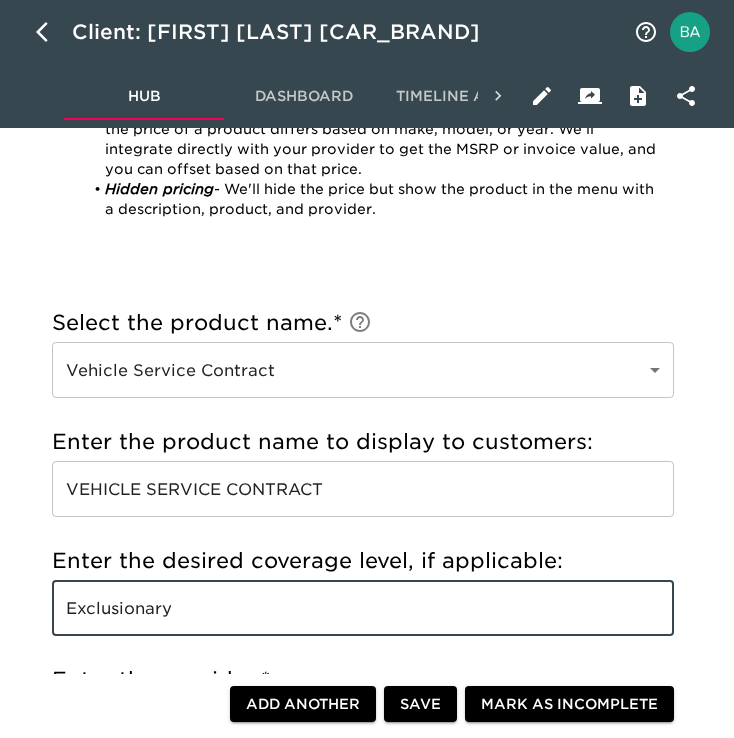click on "Exclusionary" at bounding box center (363, 608) 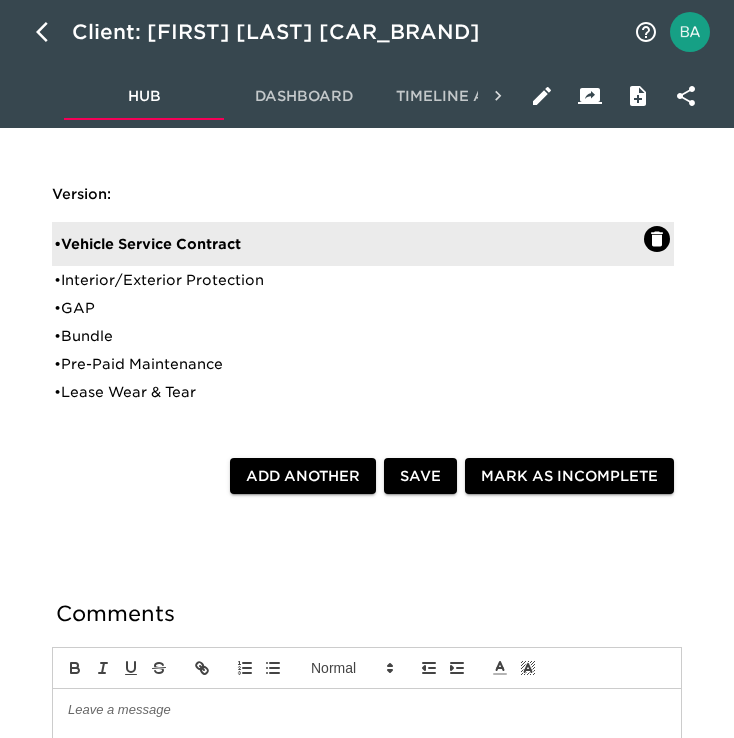 scroll, scrollTop: 2940, scrollLeft: 0, axis: vertical 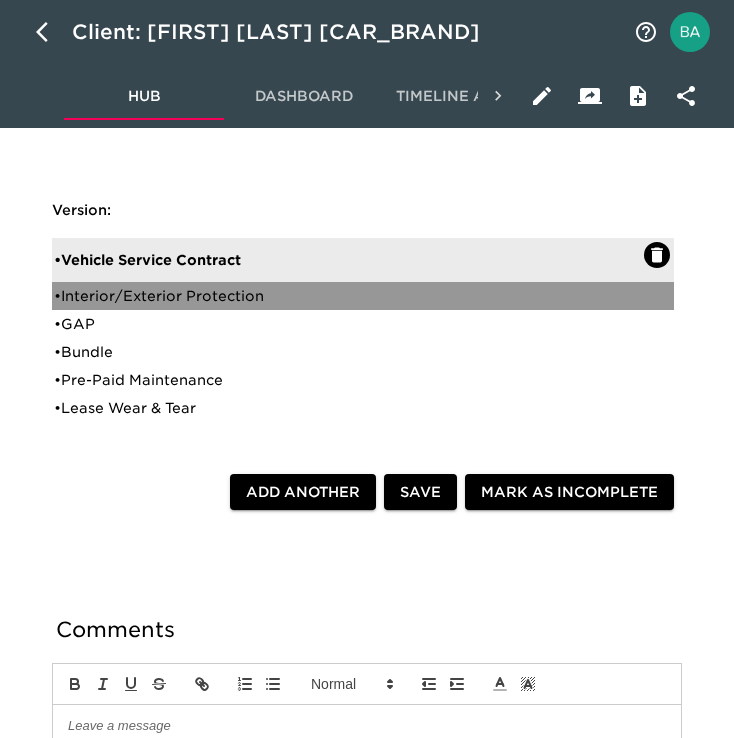 click on "•  Interior/Exterior Protection" at bounding box center (349, 296) 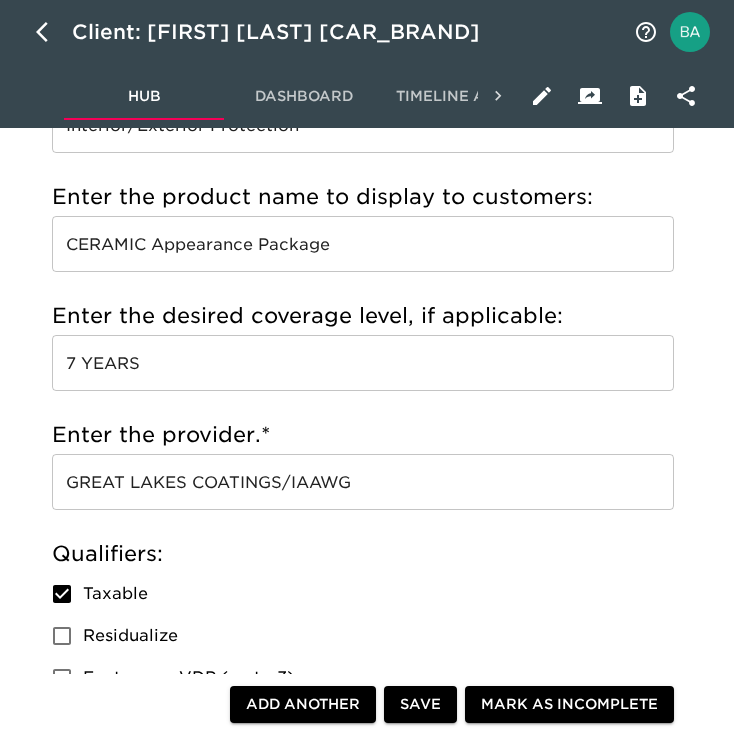 scroll, scrollTop: 802, scrollLeft: 0, axis: vertical 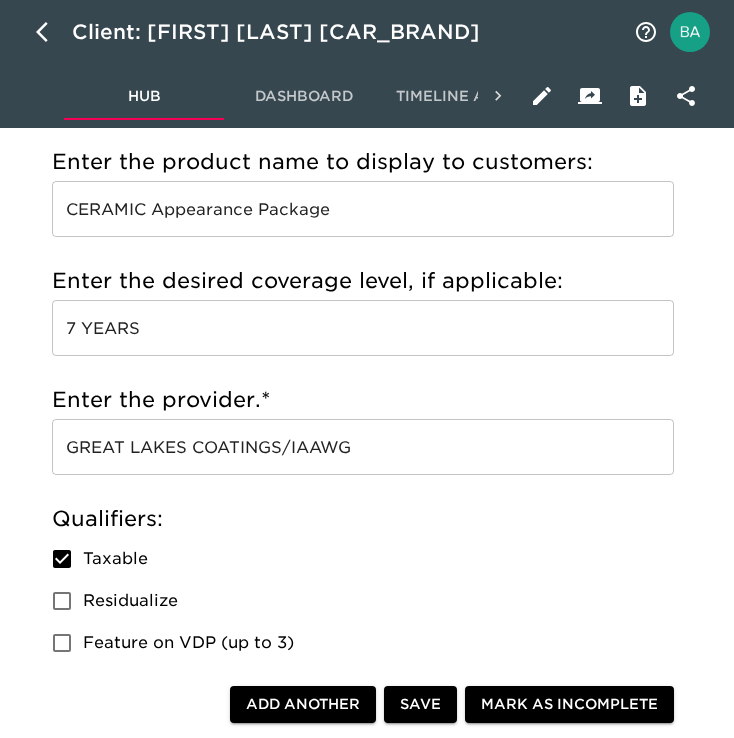 click on "CERAMIC Appearance Package" at bounding box center [363, 209] 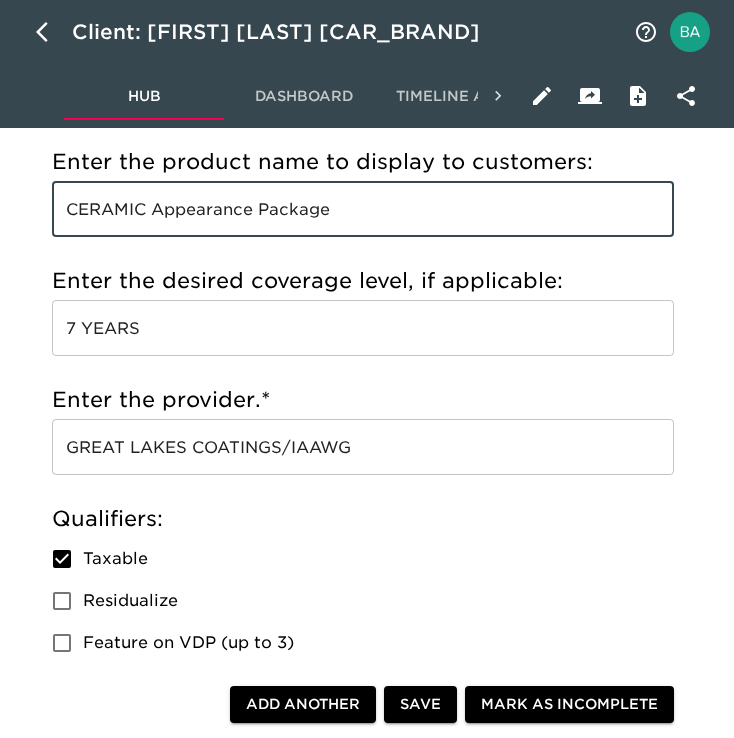 click on "CERAMIC Appearance Package" at bounding box center [363, 209] 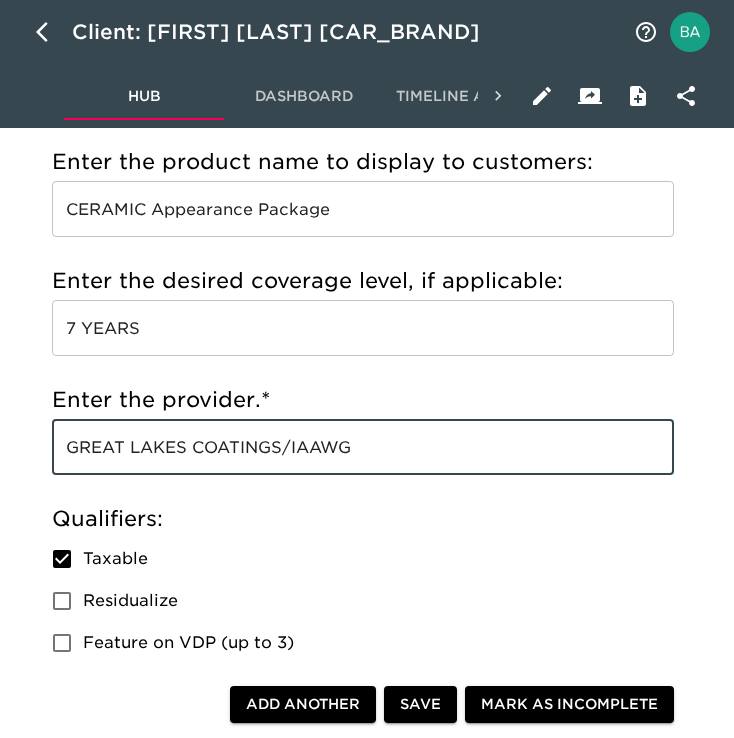 click on "GREAT LAKES COATINGS/IAAWG" at bounding box center [363, 447] 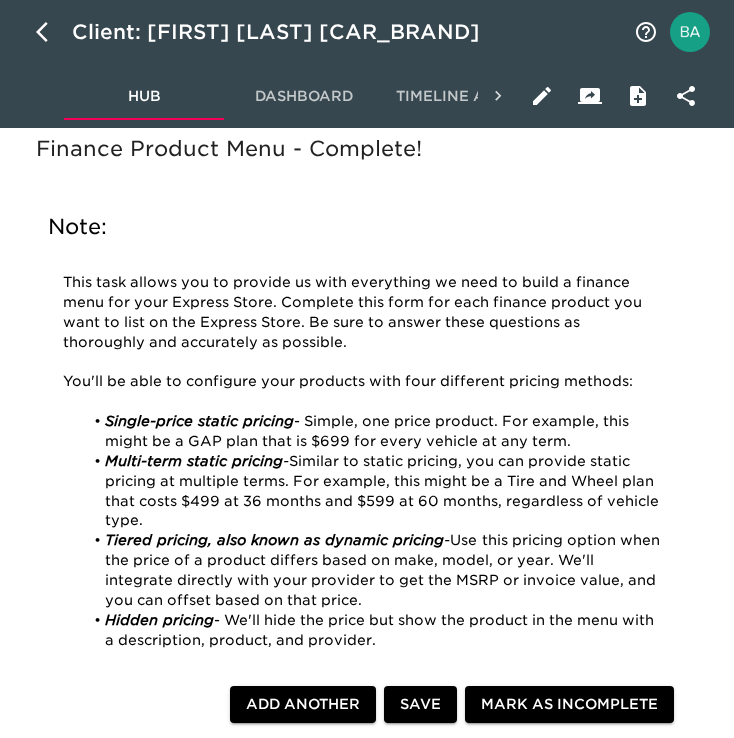 scroll, scrollTop: 112, scrollLeft: 0, axis: vertical 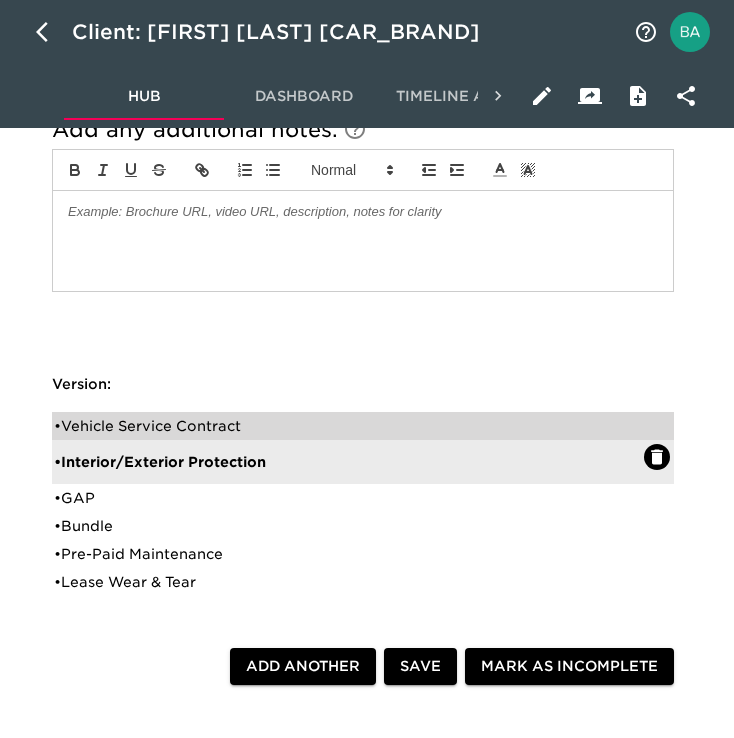 click on "•  Vehicle Service Contract" at bounding box center [349, 426] 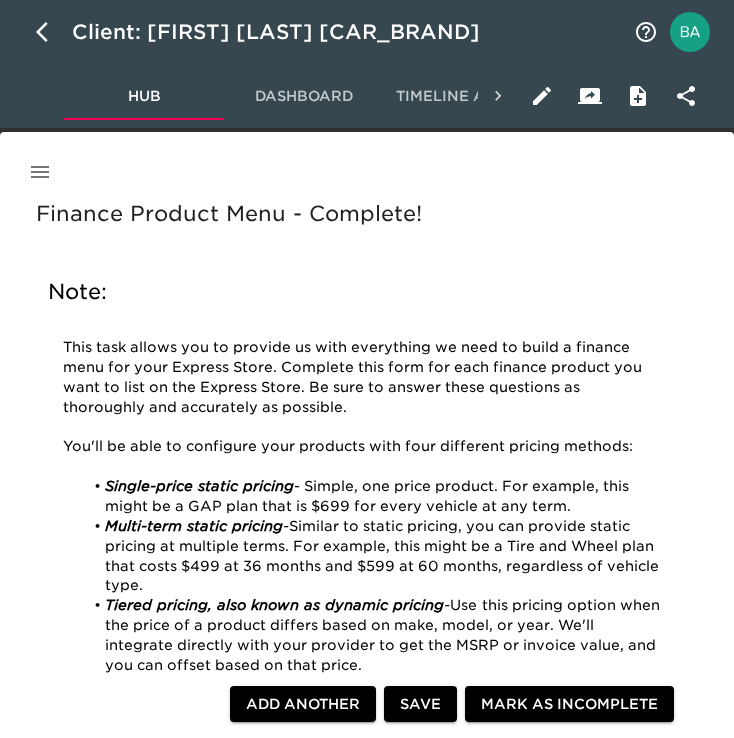 scroll, scrollTop: 0, scrollLeft: 0, axis: both 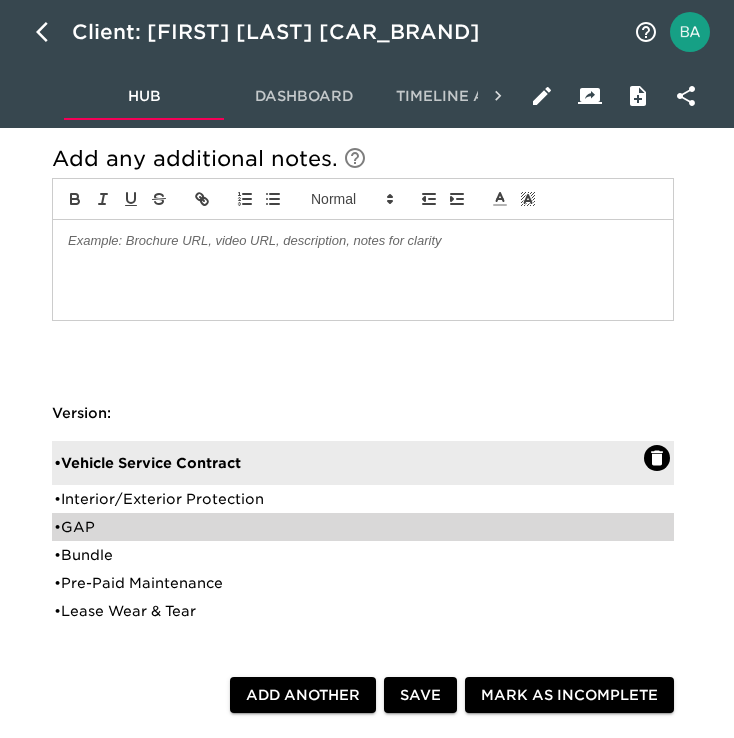 click on "•  GAP" at bounding box center [349, 527] 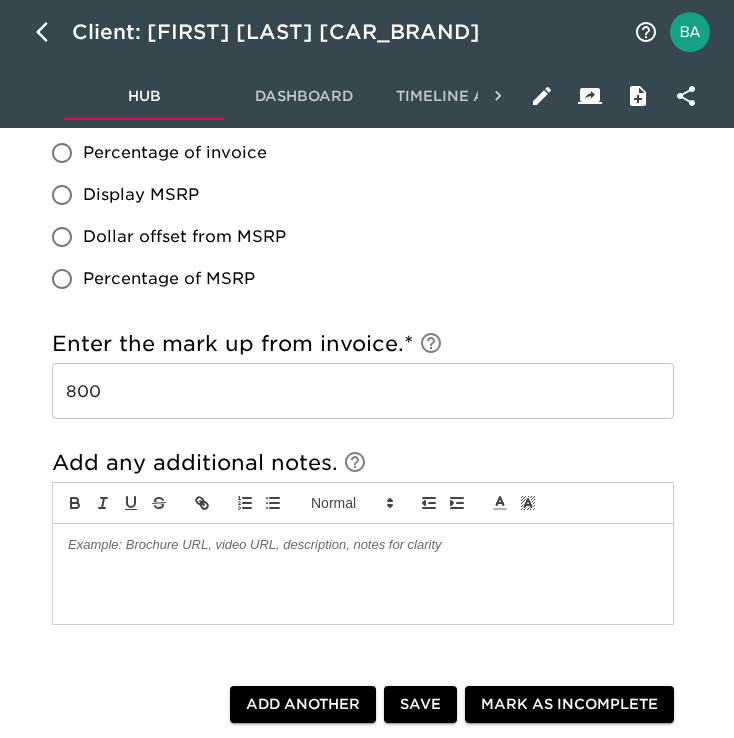 scroll, scrollTop: 2019, scrollLeft: 0, axis: vertical 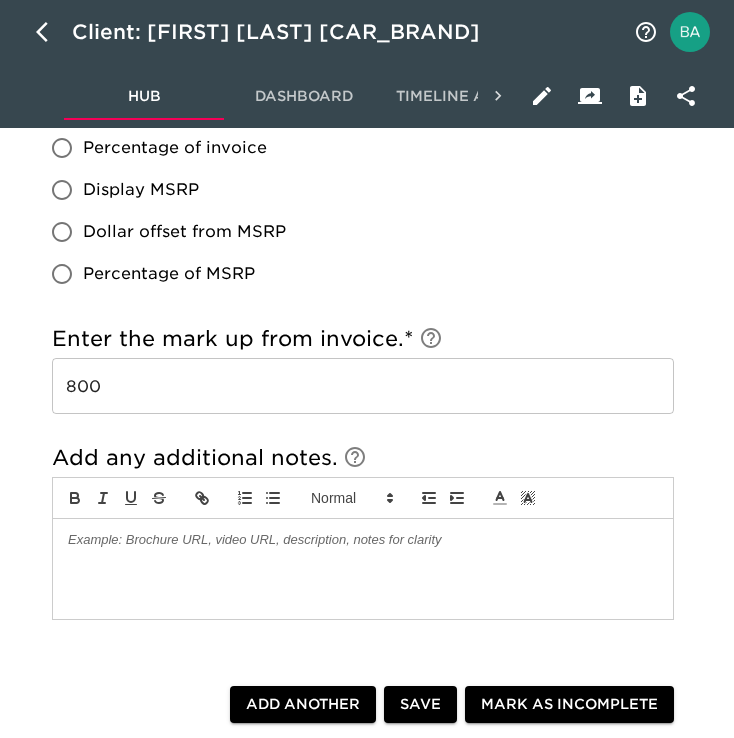 click on "800" at bounding box center [363, 386] 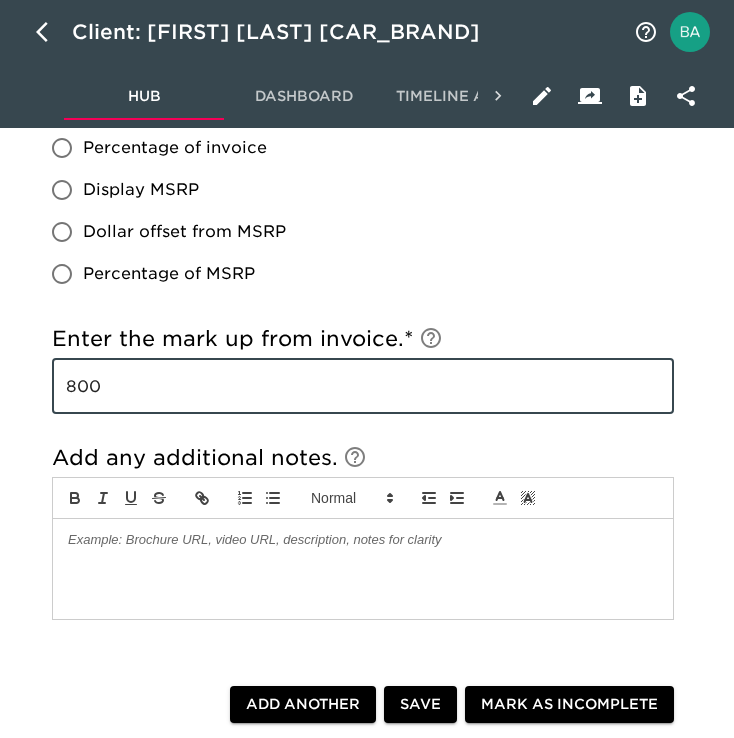 click on "800" at bounding box center (363, 386) 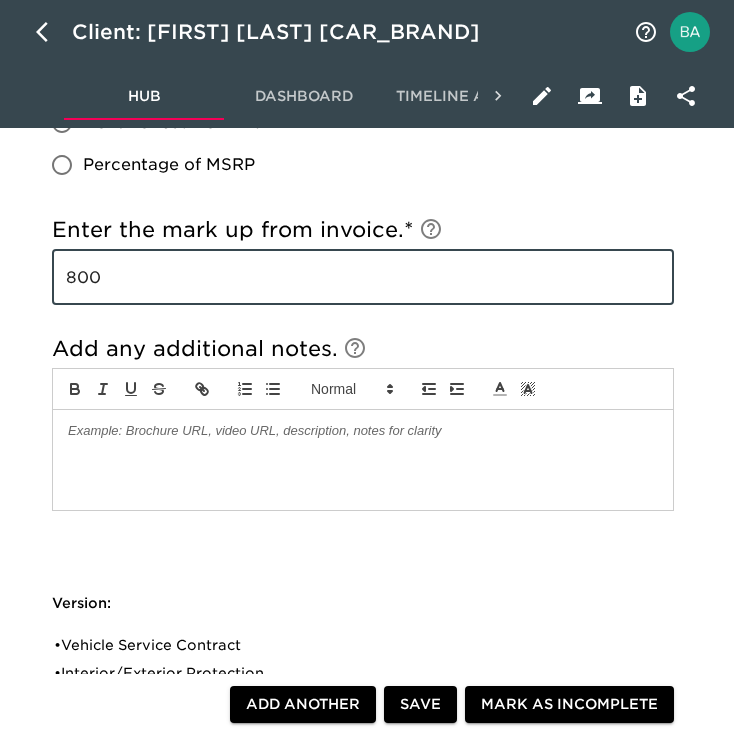 scroll, scrollTop: 2107, scrollLeft: 0, axis: vertical 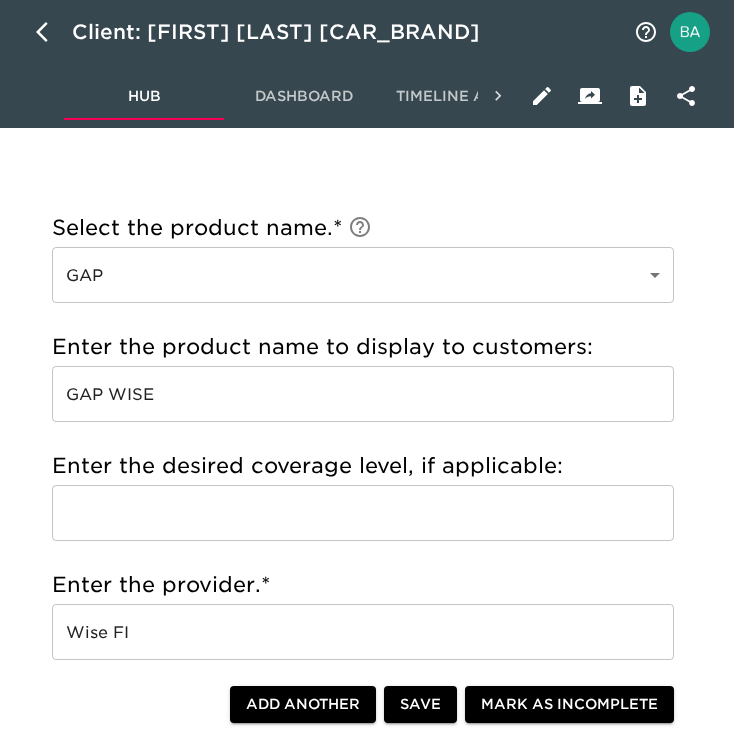 click on "Wise FI" at bounding box center (363, 632) 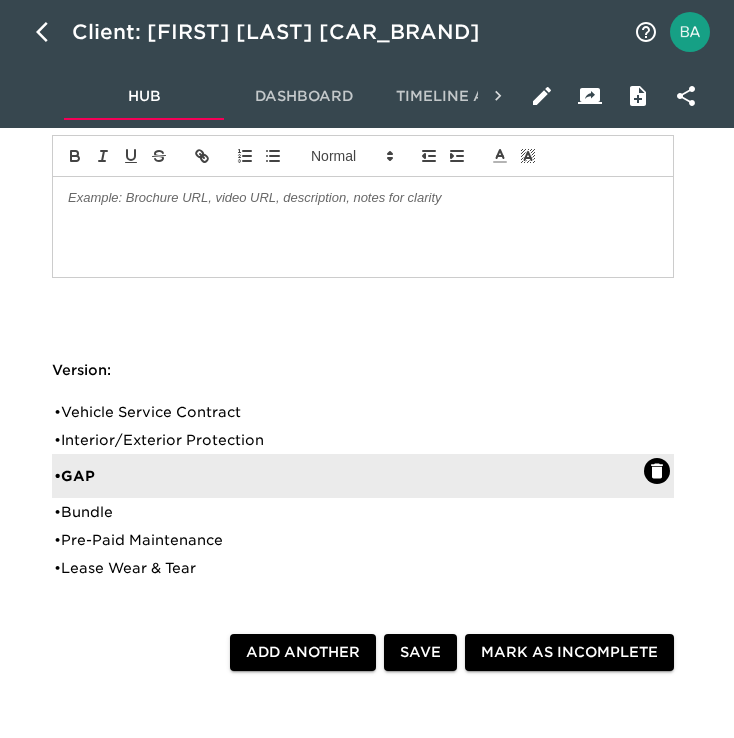 scroll, scrollTop: 2379, scrollLeft: 0, axis: vertical 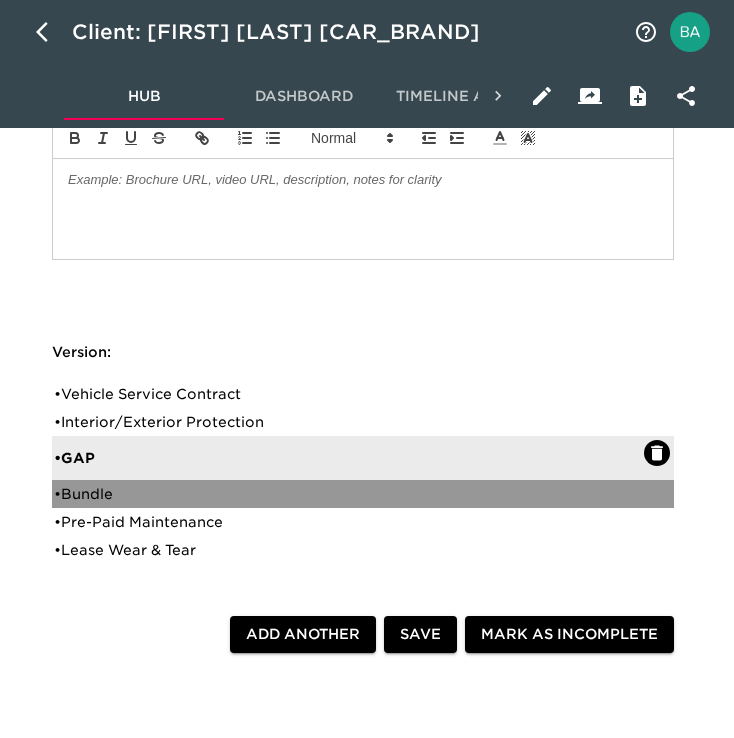 click on "•  Bundle" at bounding box center (349, 494) 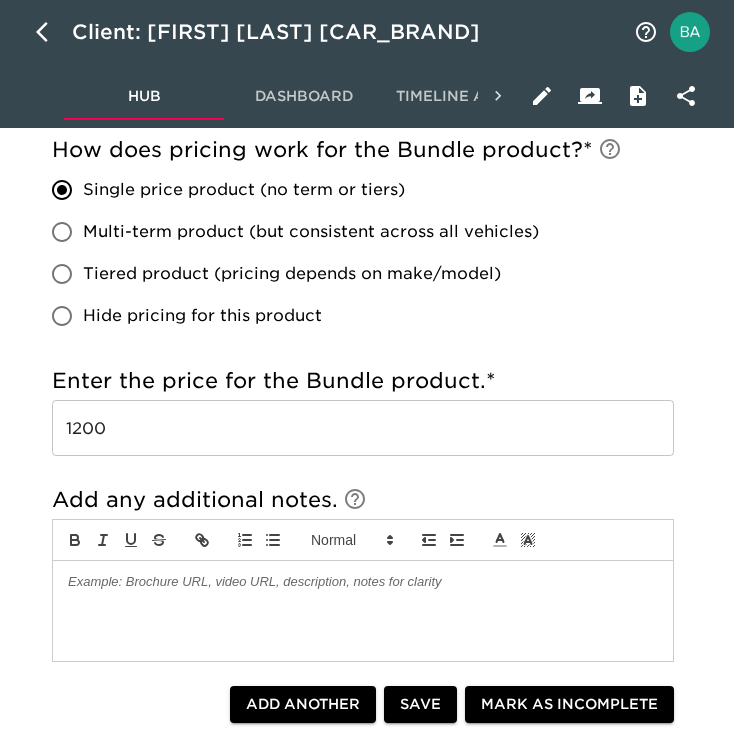 scroll, scrollTop: 1556, scrollLeft: 0, axis: vertical 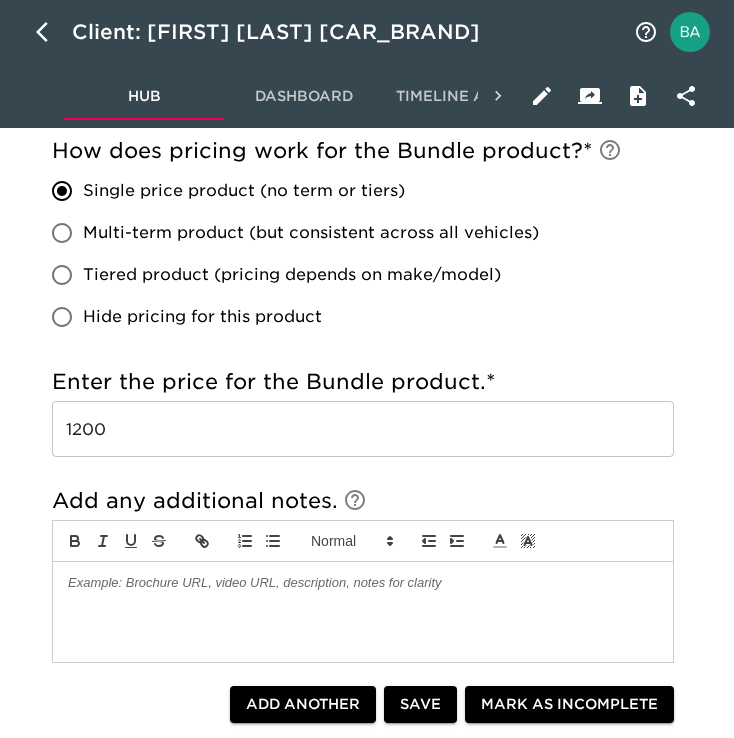 click on "1200" at bounding box center (363, 429) 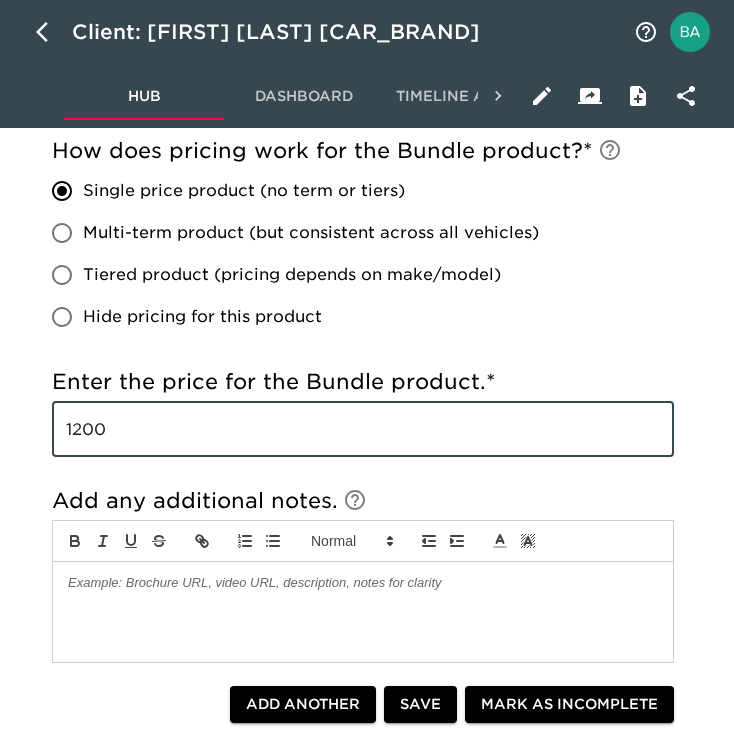 click on "1200" at bounding box center (363, 429) 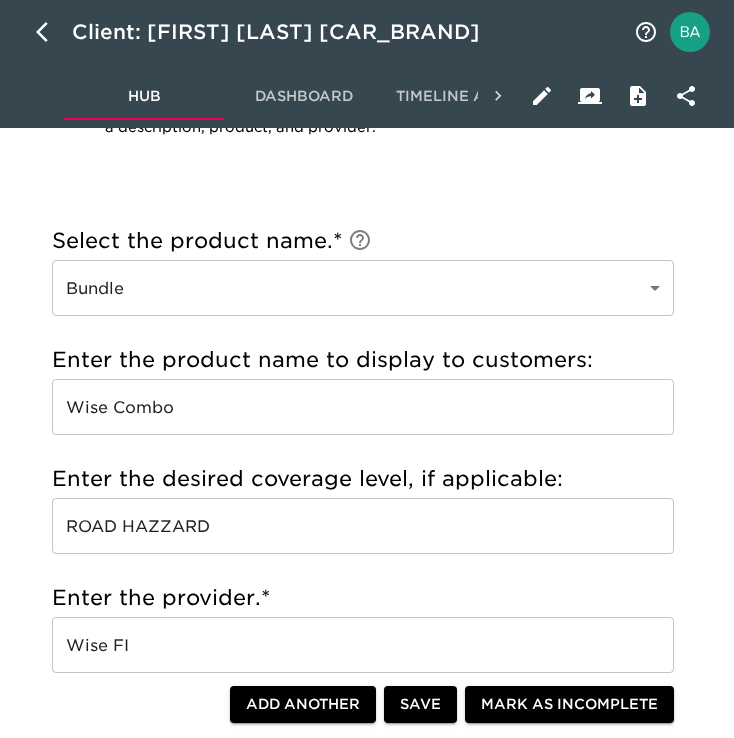 scroll, scrollTop: 596, scrollLeft: 0, axis: vertical 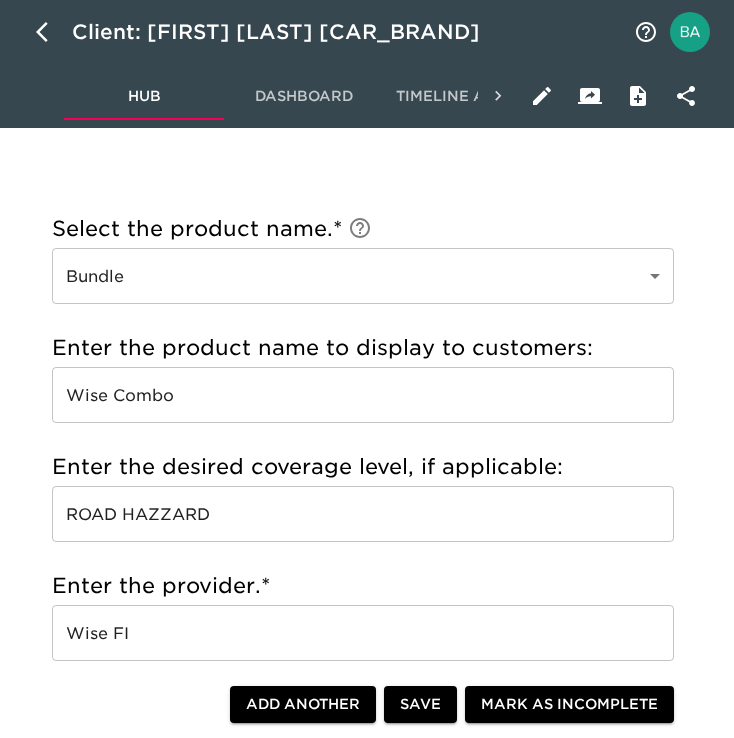 click on "Wise Combo" at bounding box center [363, 395] 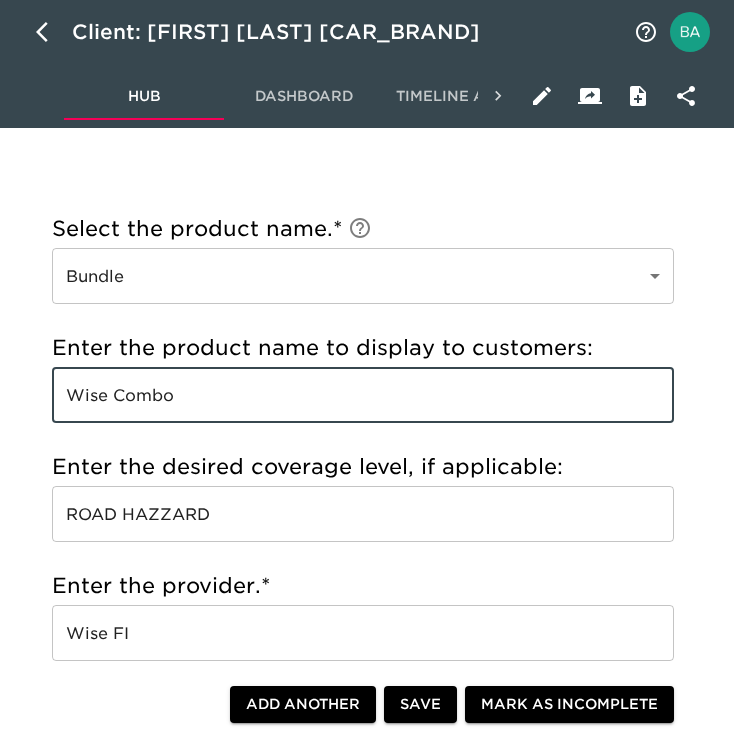 click on "Wise Combo" at bounding box center [363, 395] 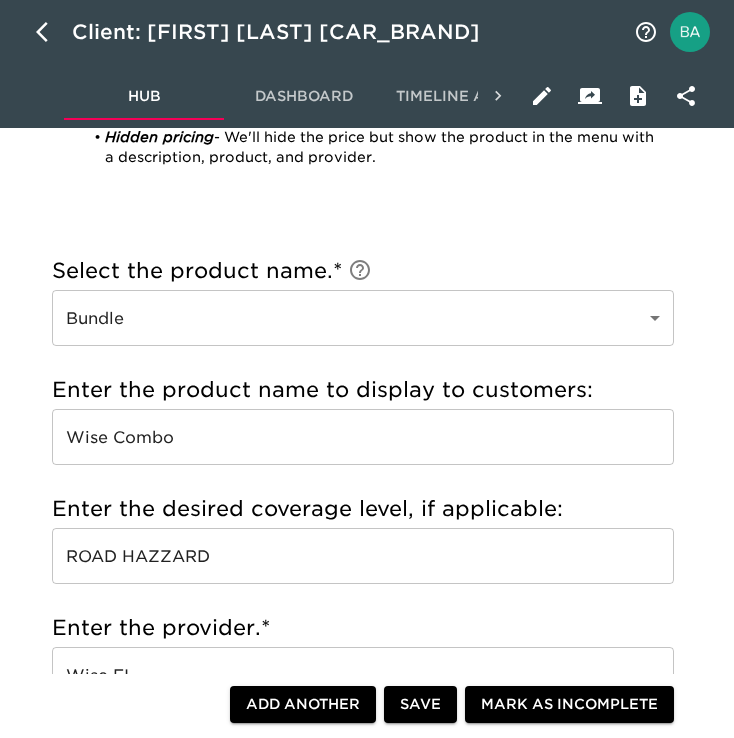 scroll, scrollTop: 612, scrollLeft: 0, axis: vertical 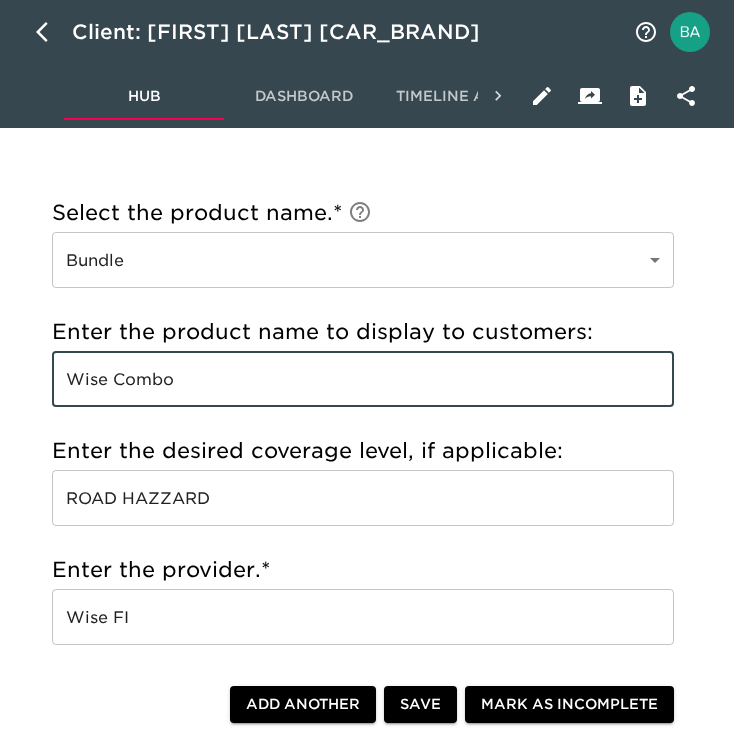 click on "ROAD HAZZARD" at bounding box center (363, 498) 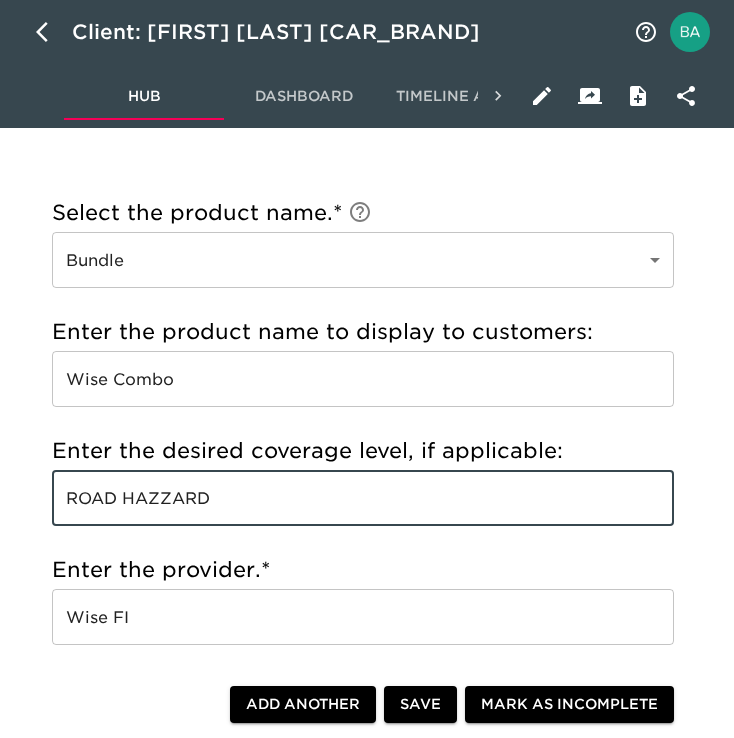 click on "ROAD HAZZARD" at bounding box center (363, 498) 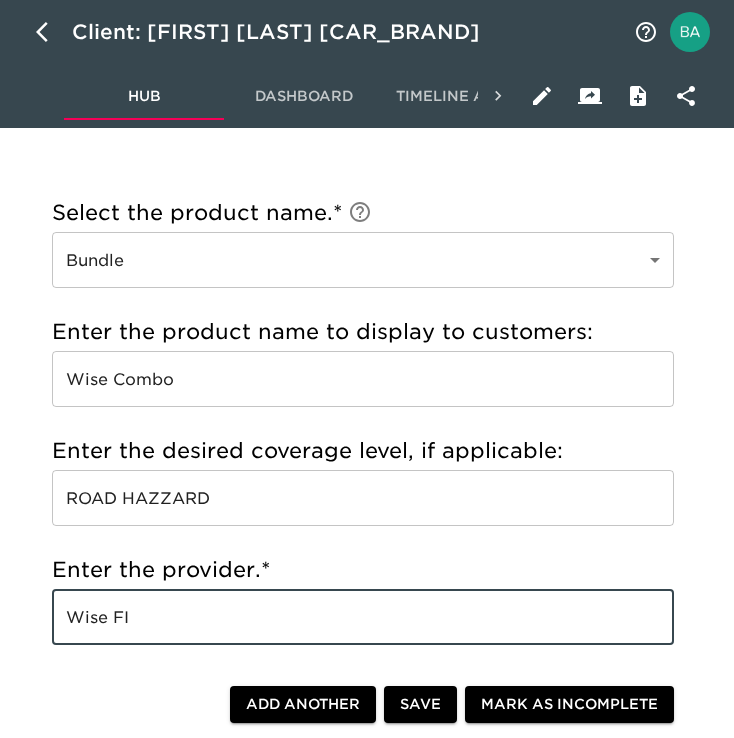 click on "Wise FI" at bounding box center [363, 617] 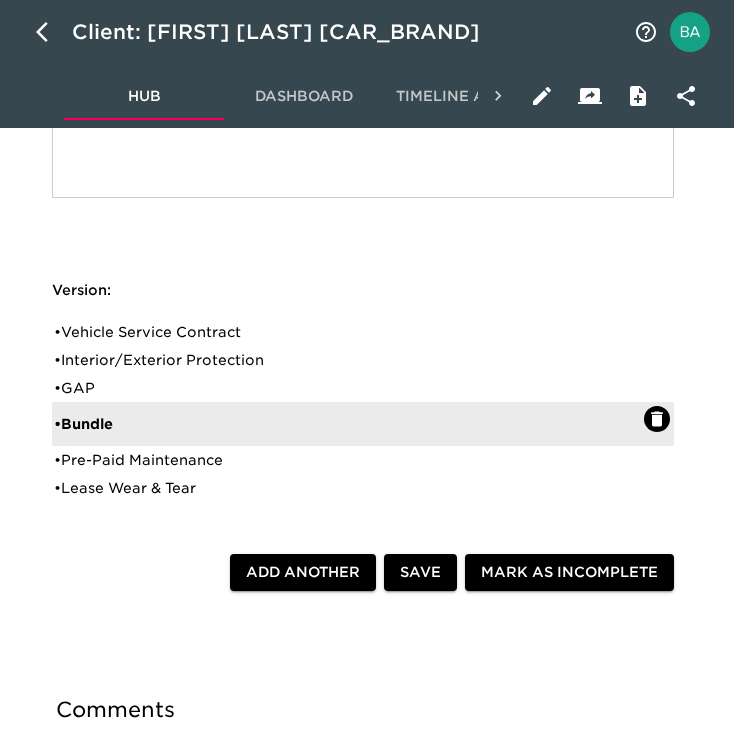scroll, scrollTop: 1971, scrollLeft: 0, axis: vertical 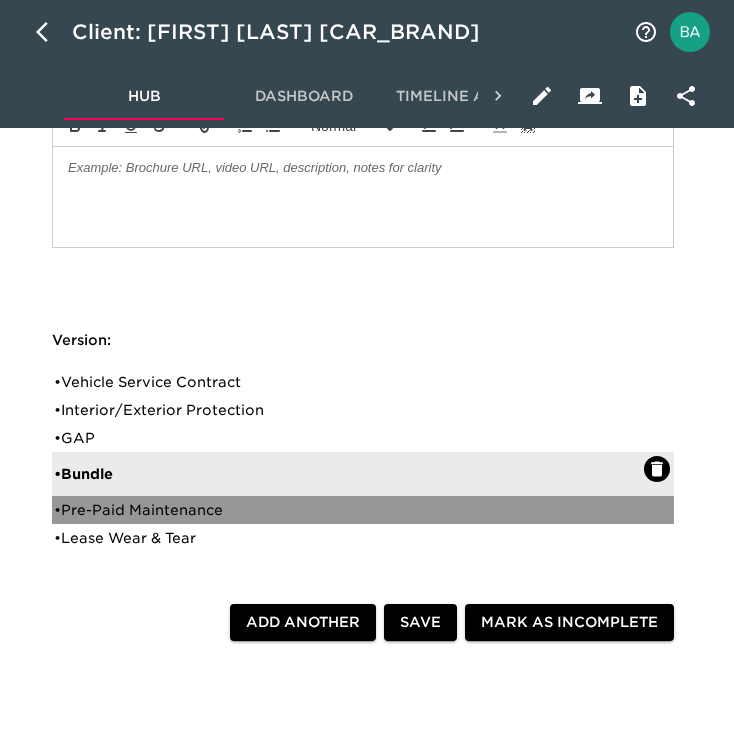 click on "•  Pre-Paid Maintenance" at bounding box center (349, 510) 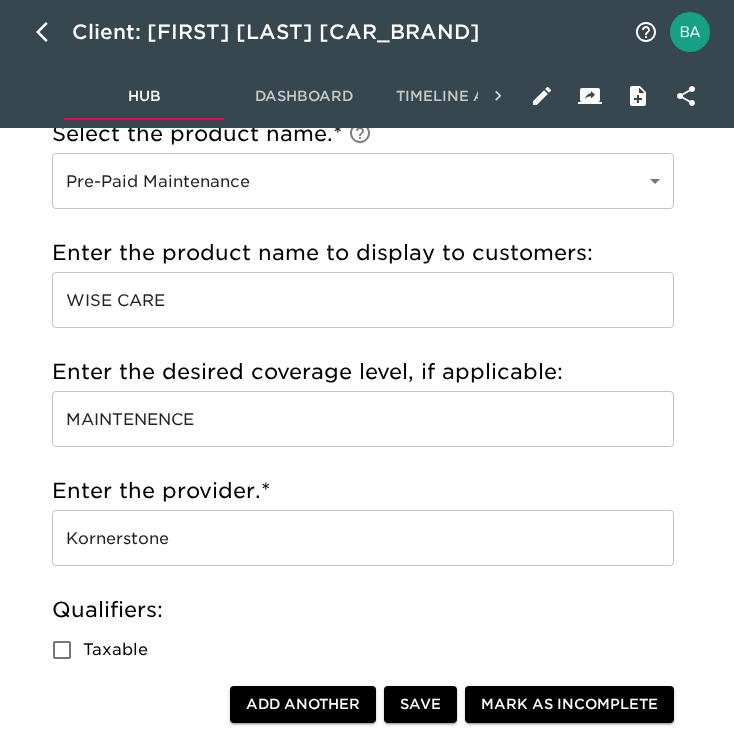 scroll, scrollTop: 703, scrollLeft: 0, axis: vertical 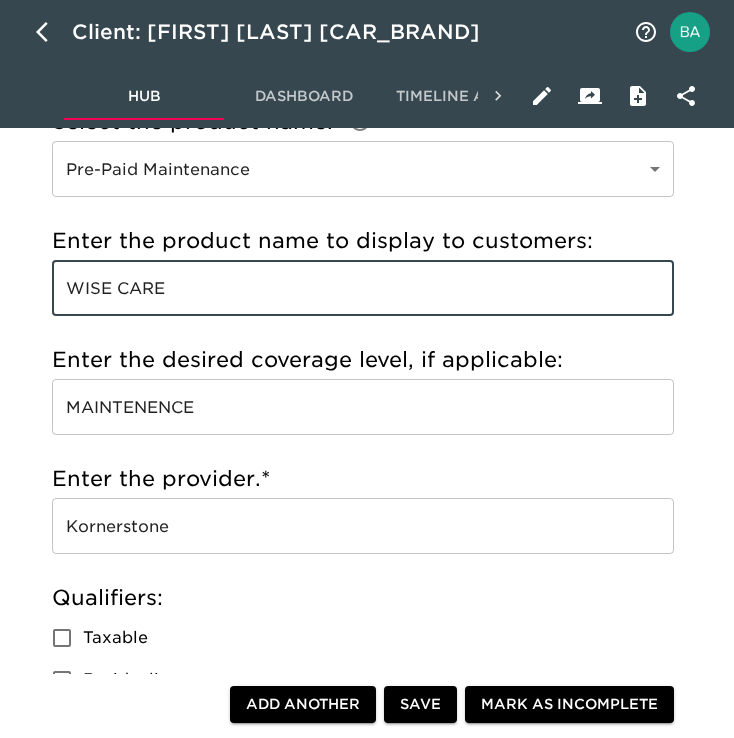 click on "WISE CARE" at bounding box center [363, 288] 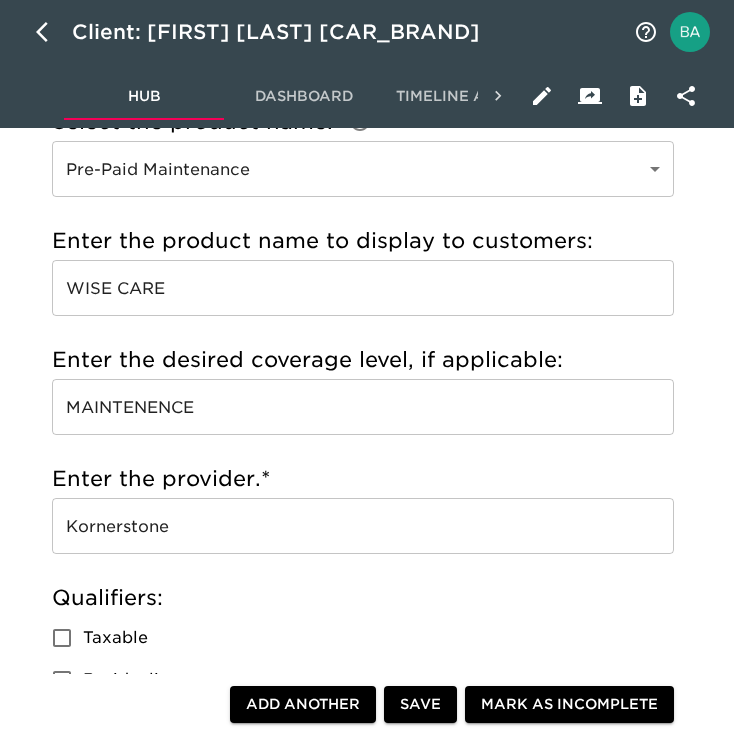click on "Kornerstone" at bounding box center [363, 526] 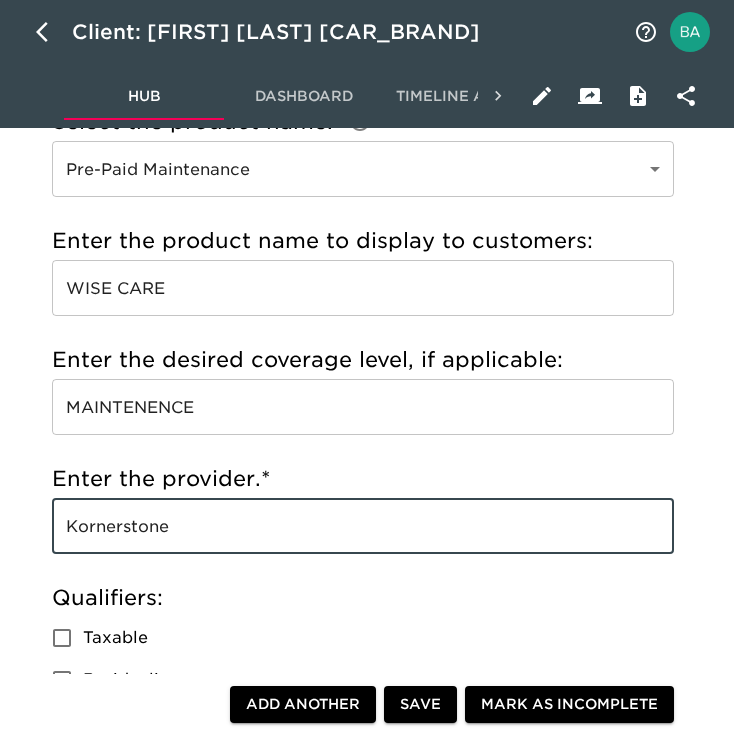 click on "Kornerstone" at bounding box center [363, 526] 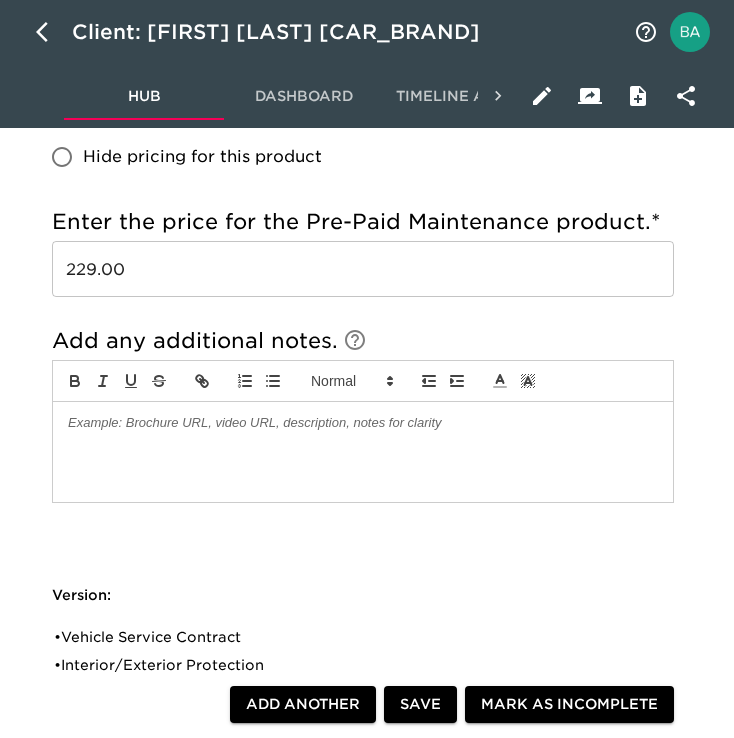 scroll, scrollTop: 1780, scrollLeft: 0, axis: vertical 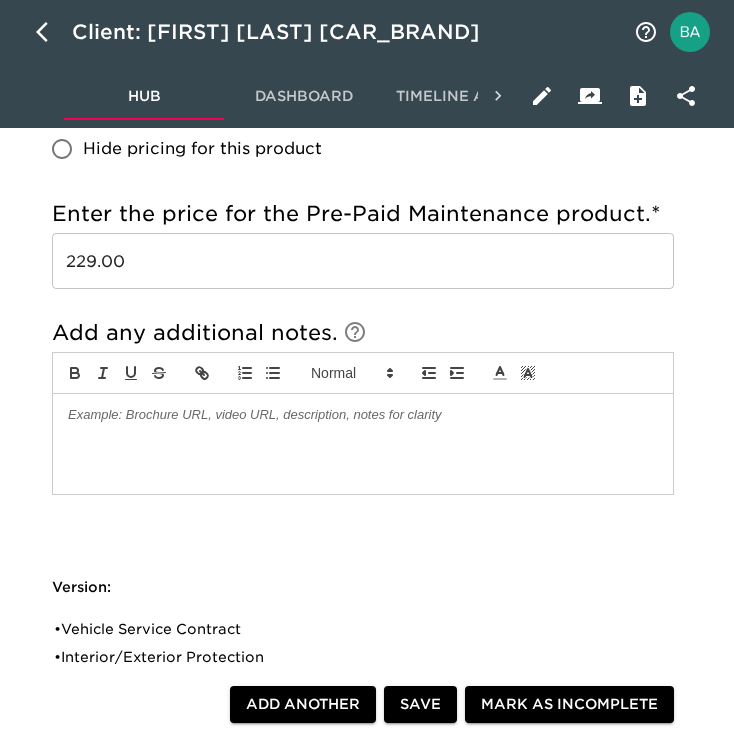 click on "229.00" at bounding box center [363, 261] 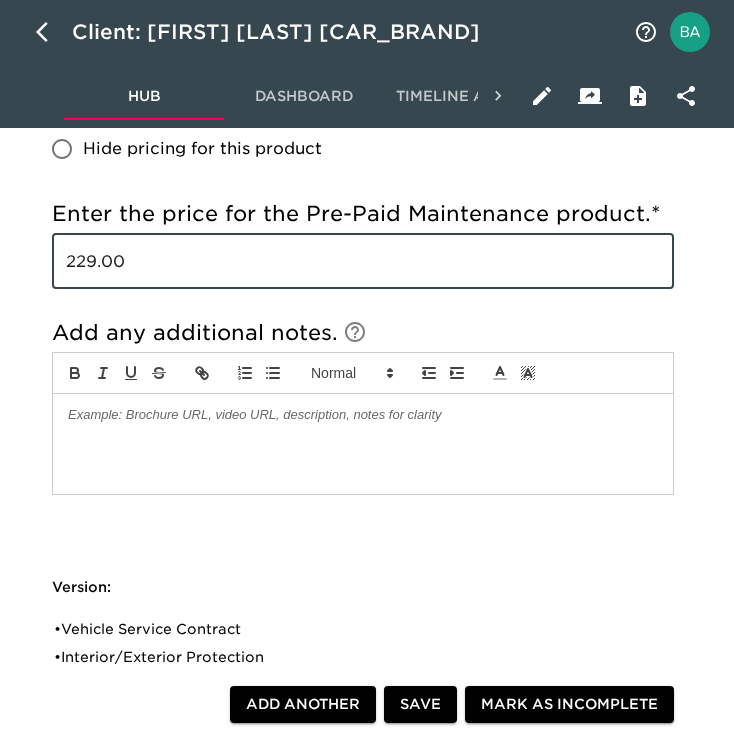 click on "229.00" at bounding box center [363, 261] 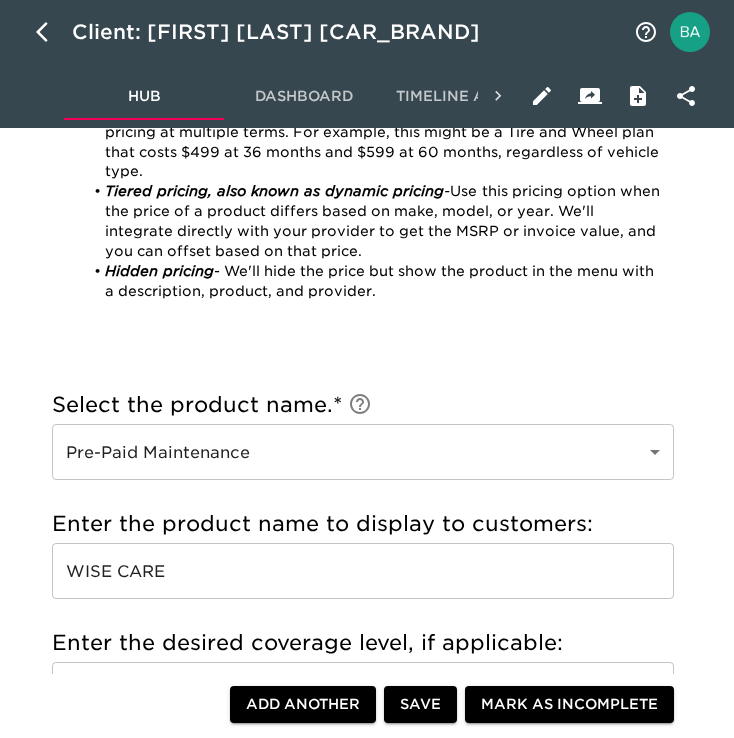 scroll, scrollTop: 321, scrollLeft: 0, axis: vertical 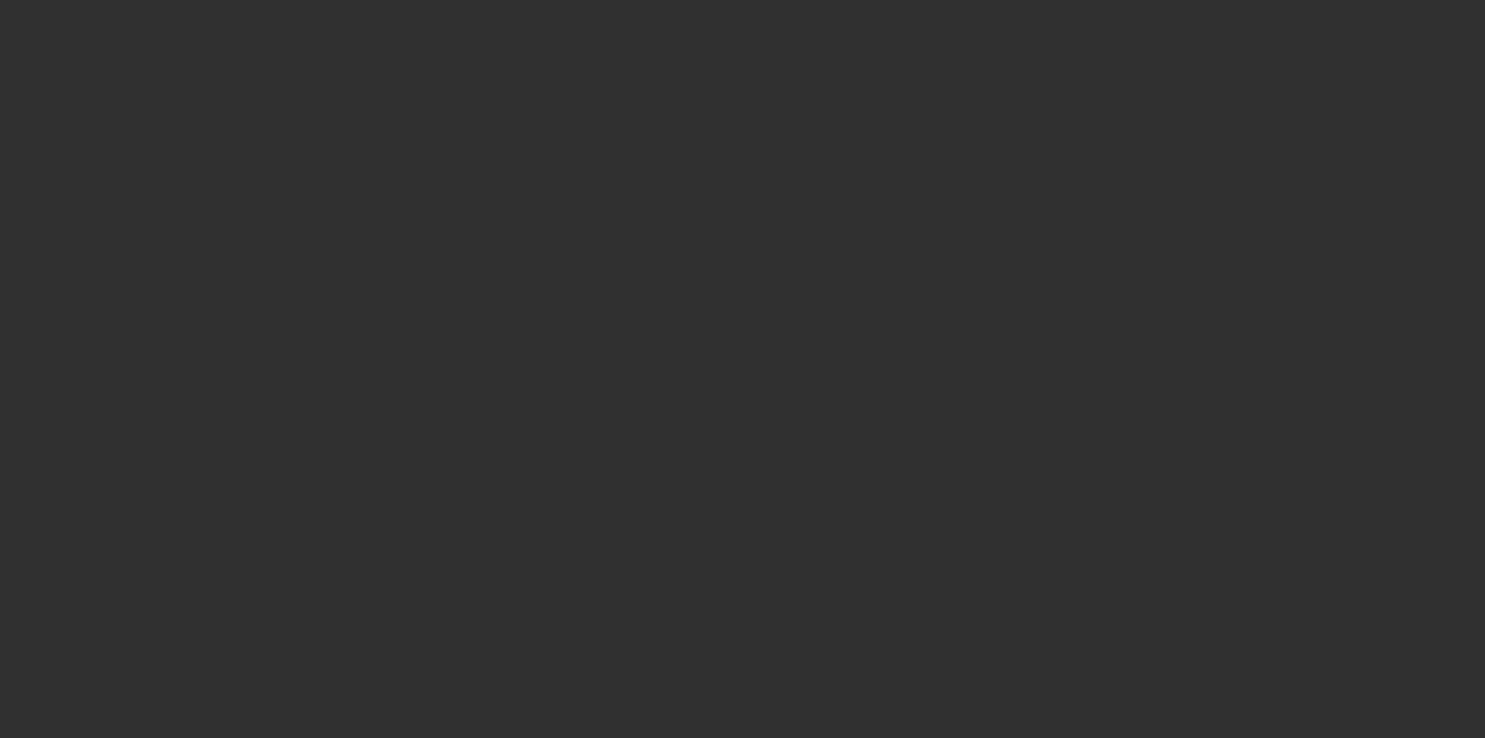 select on "[NUM]" 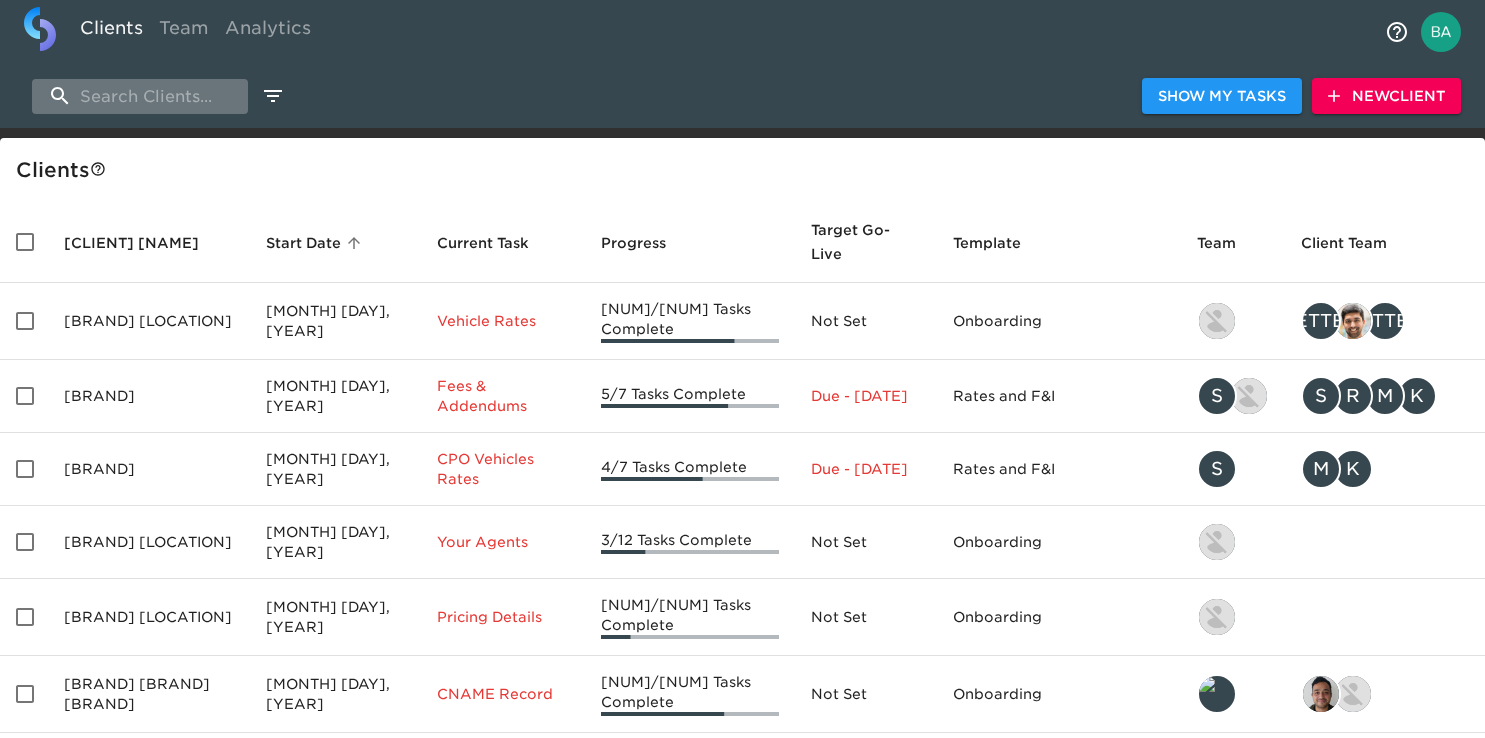 click at bounding box center [140, 96] 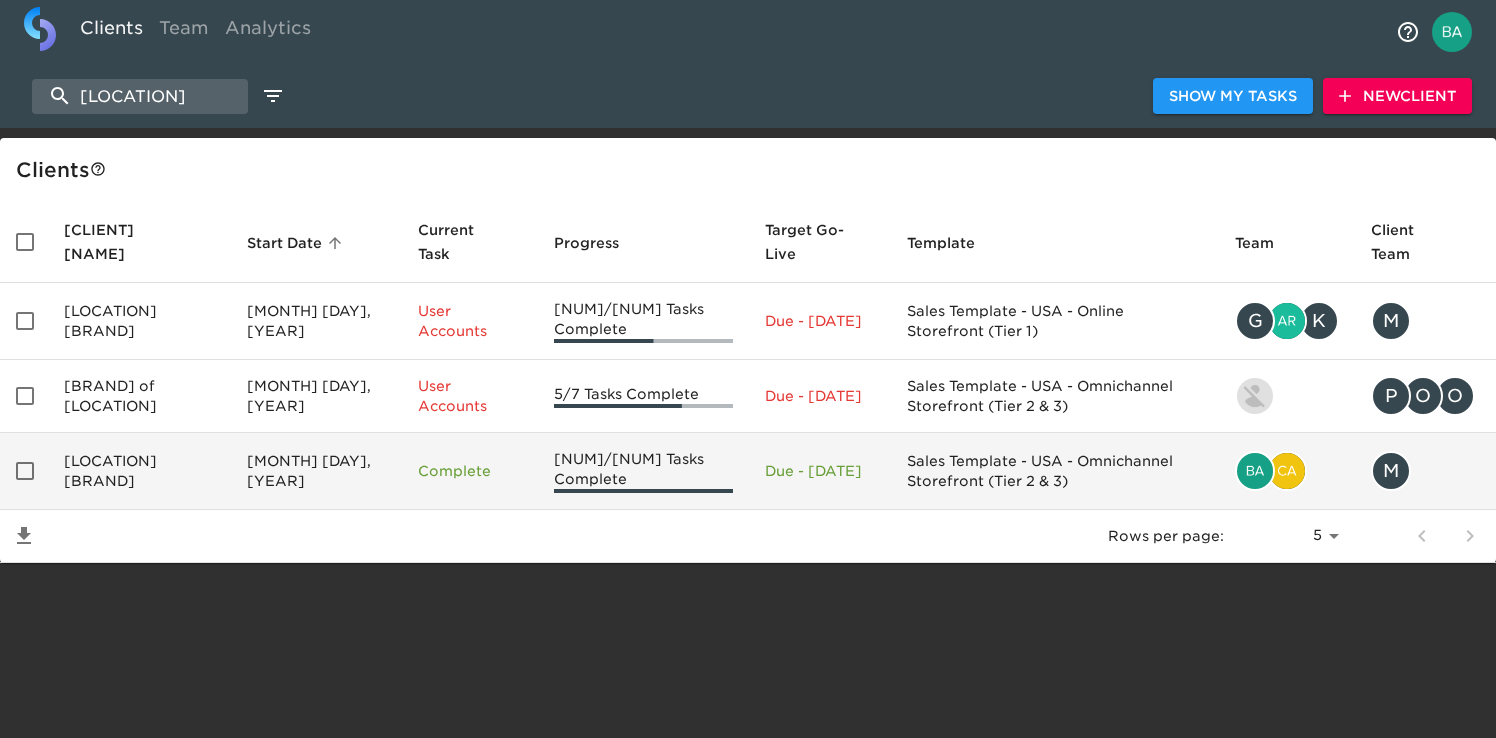 type on "[LOCATION]" 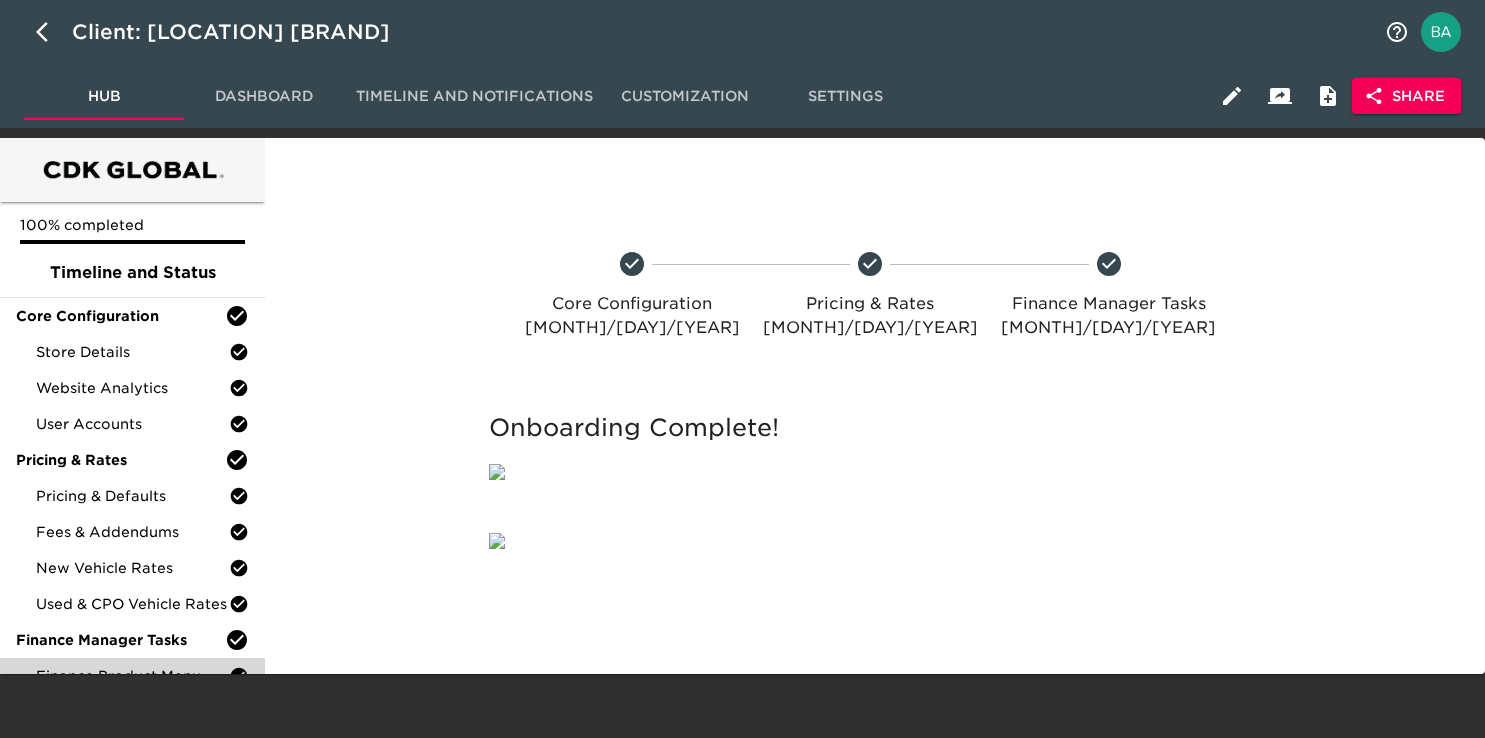 click on "Finance Product Menu" at bounding box center [132, 676] 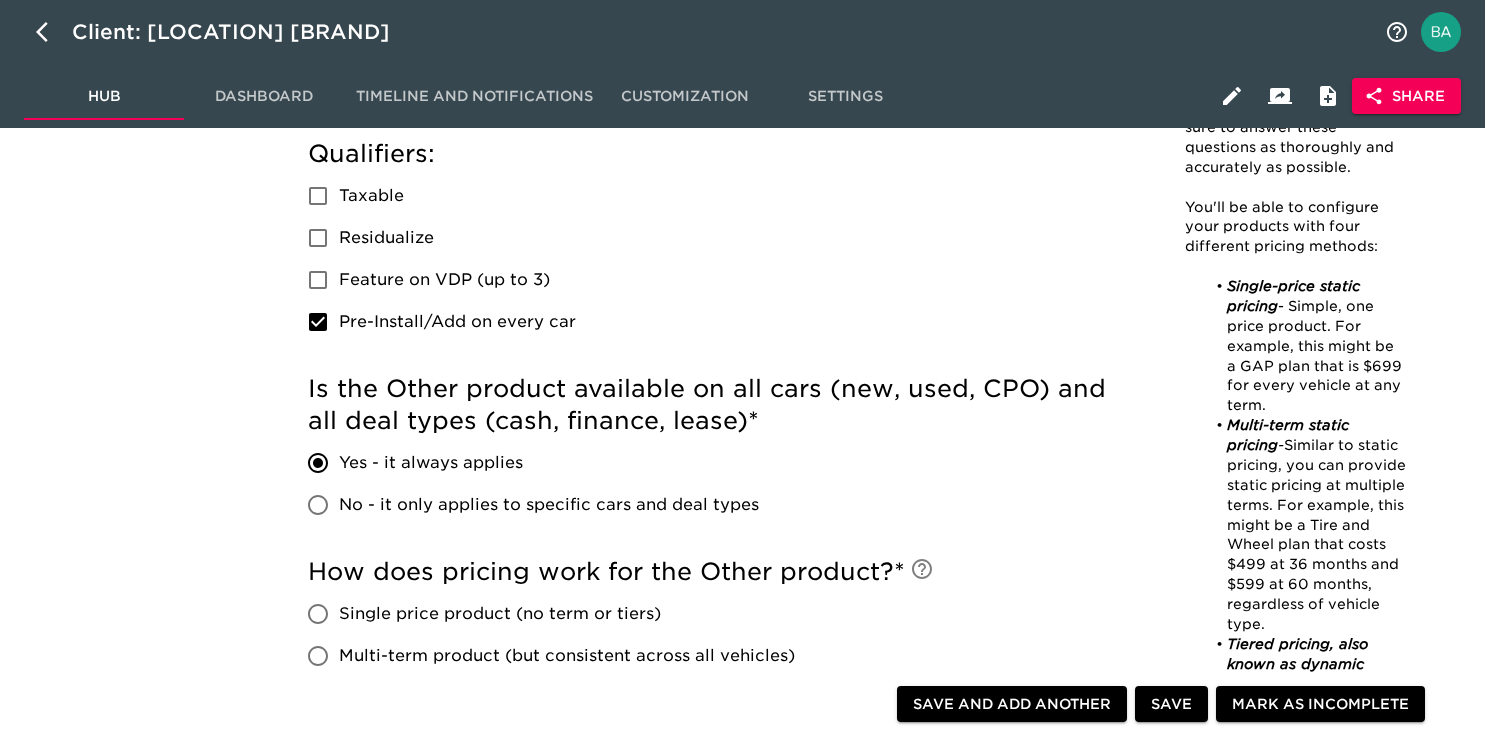 scroll, scrollTop: 0, scrollLeft: 0, axis: both 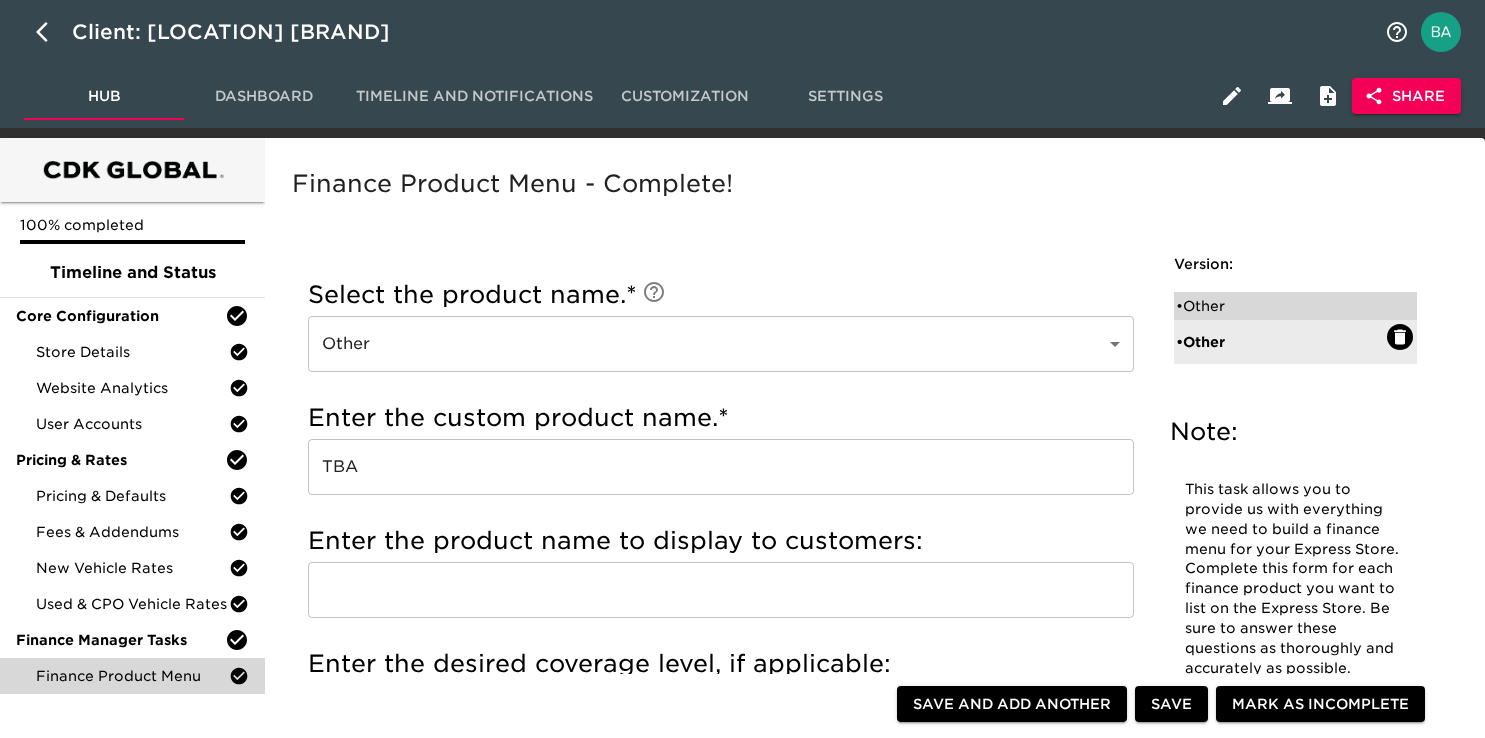 click on "•  Other" at bounding box center (1281, 306) 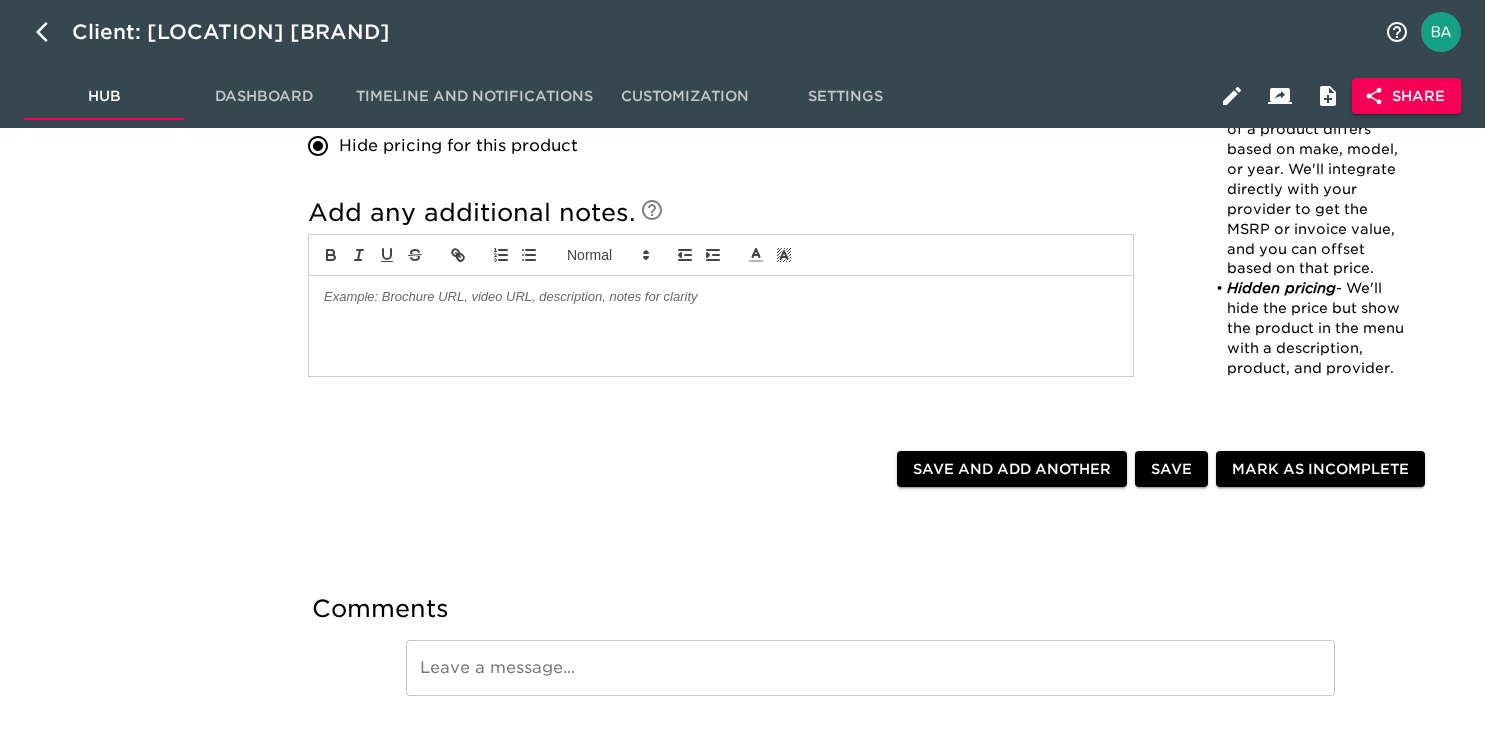 scroll, scrollTop: 1634, scrollLeft: 0, axis: vertical 